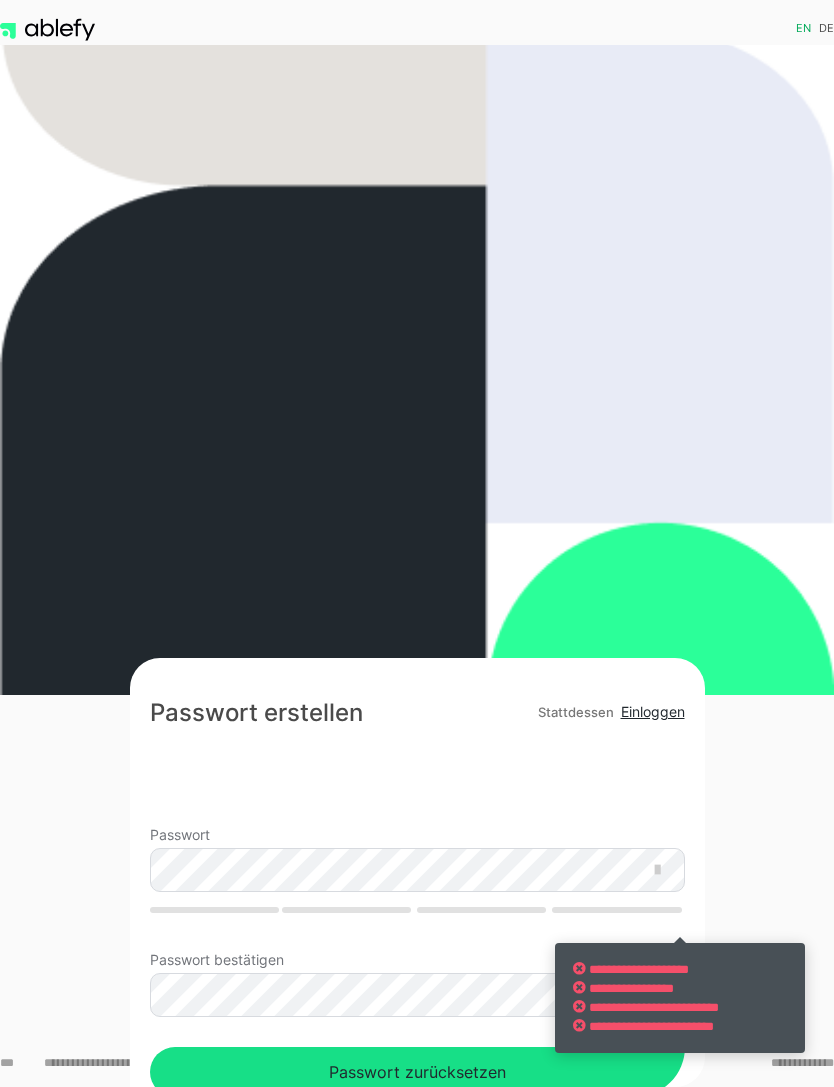 scroll, scrollTop: 392, scrollLeft: 0, axis: vertical 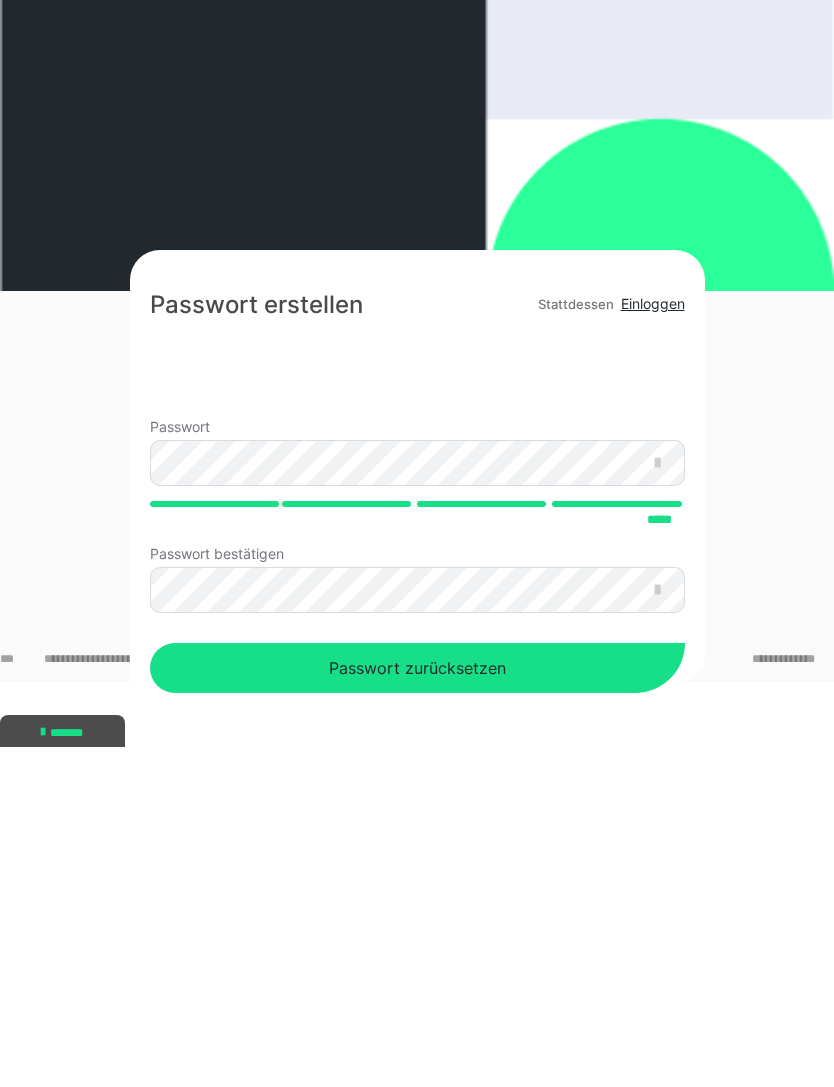 click on "Passwort zurücksetzen" at bounding box center [417, 1008] 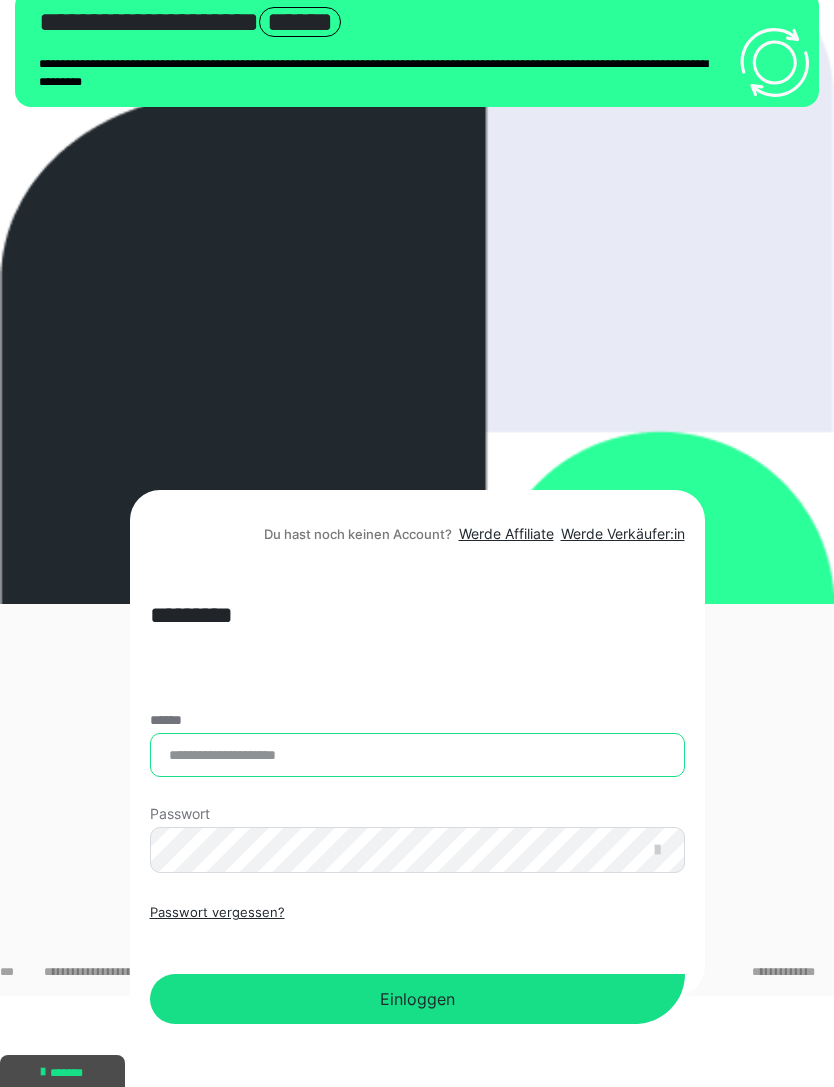 click on "******" at bounding box center (417, 755) 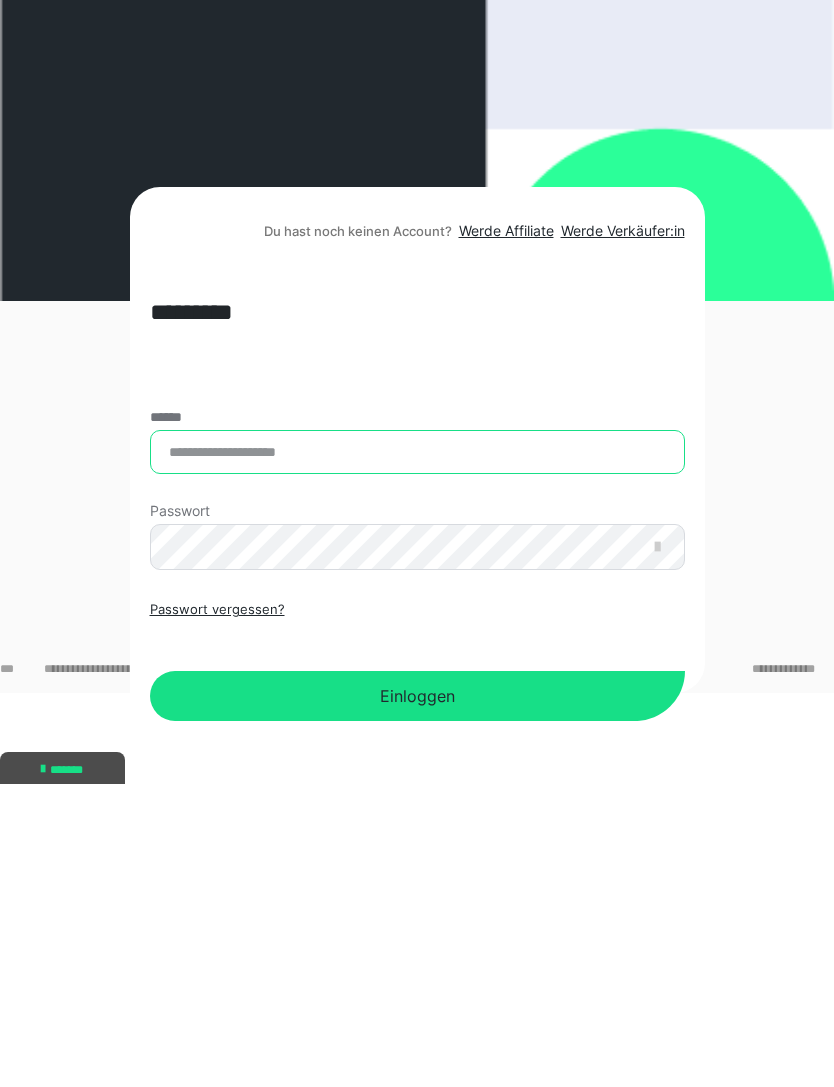 type on "**********" 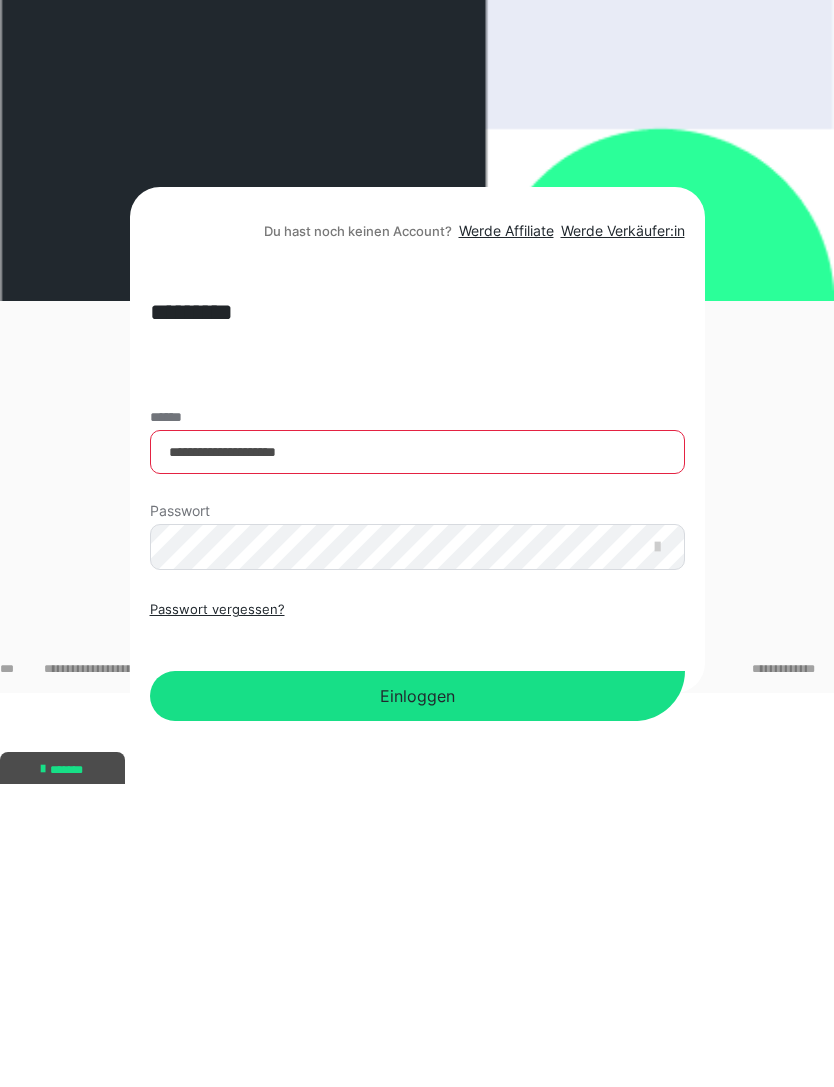 click on "Einloggen" at bounding box center [417, 999] 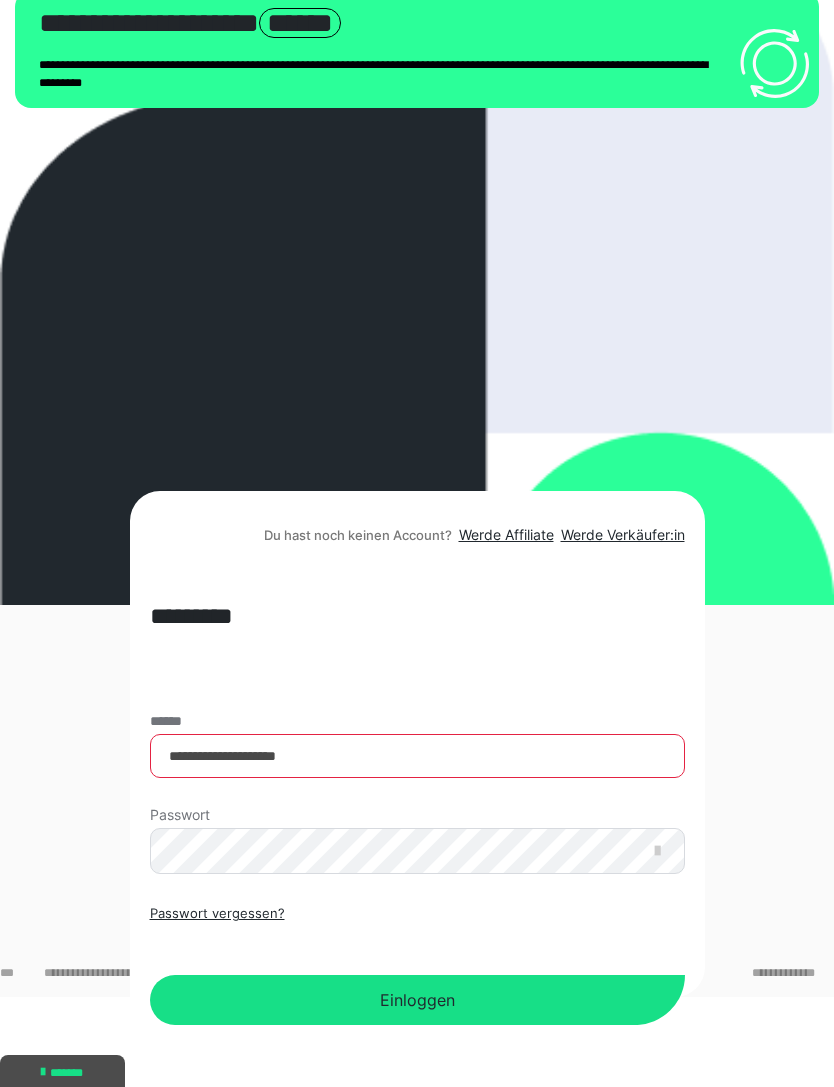 scroll, scrollTop: 0, scrollLeft: 0, axis: both 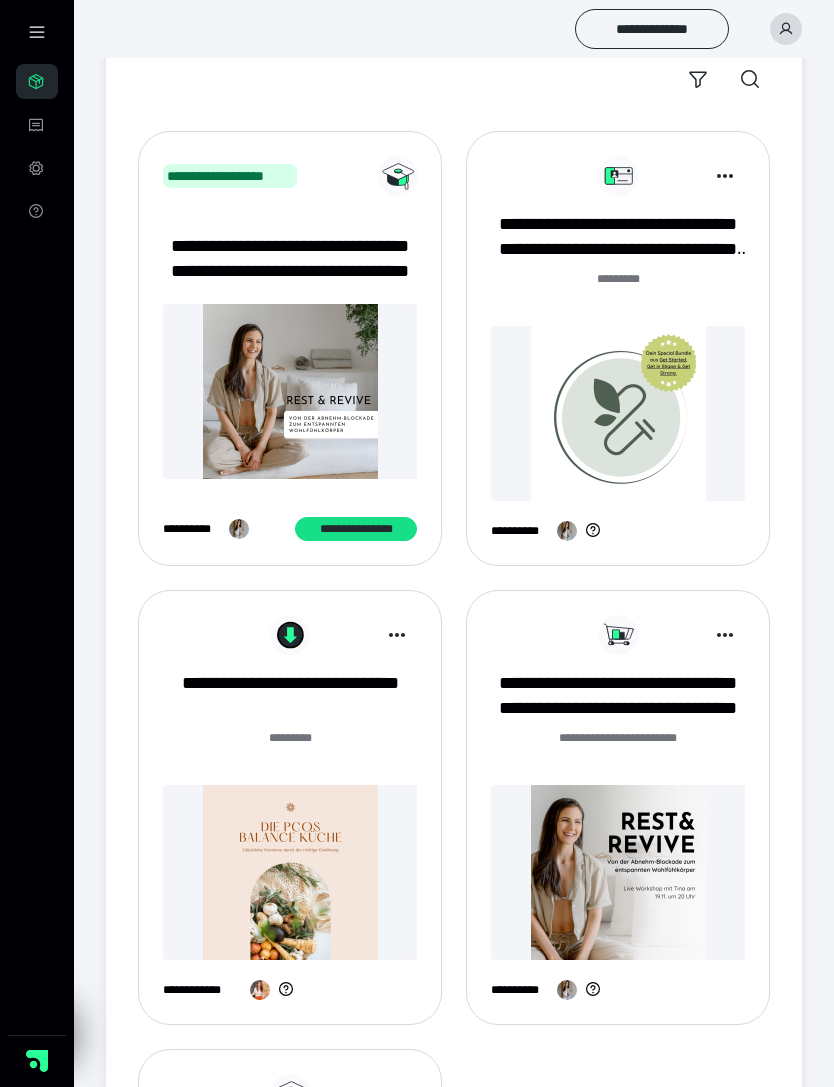 click on "**********" at bounding box center (618, 237) 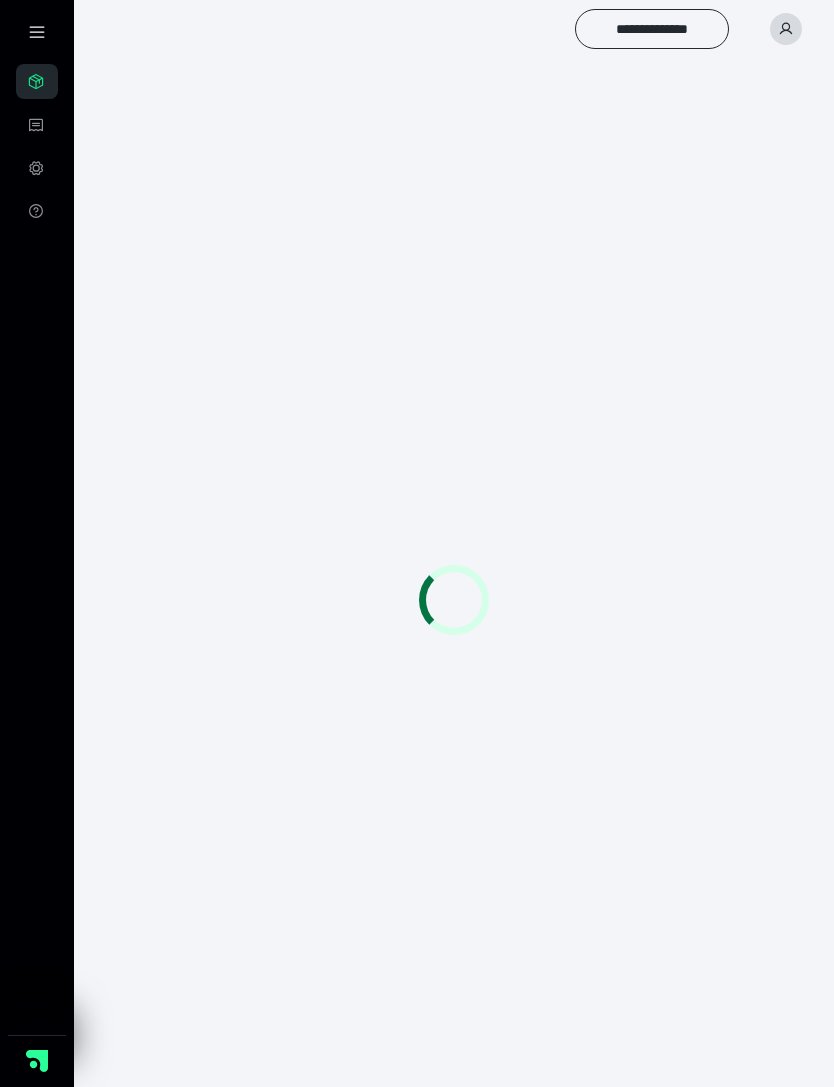 scroll, scrollTop: 0, scrollLeft: 0, axis: both 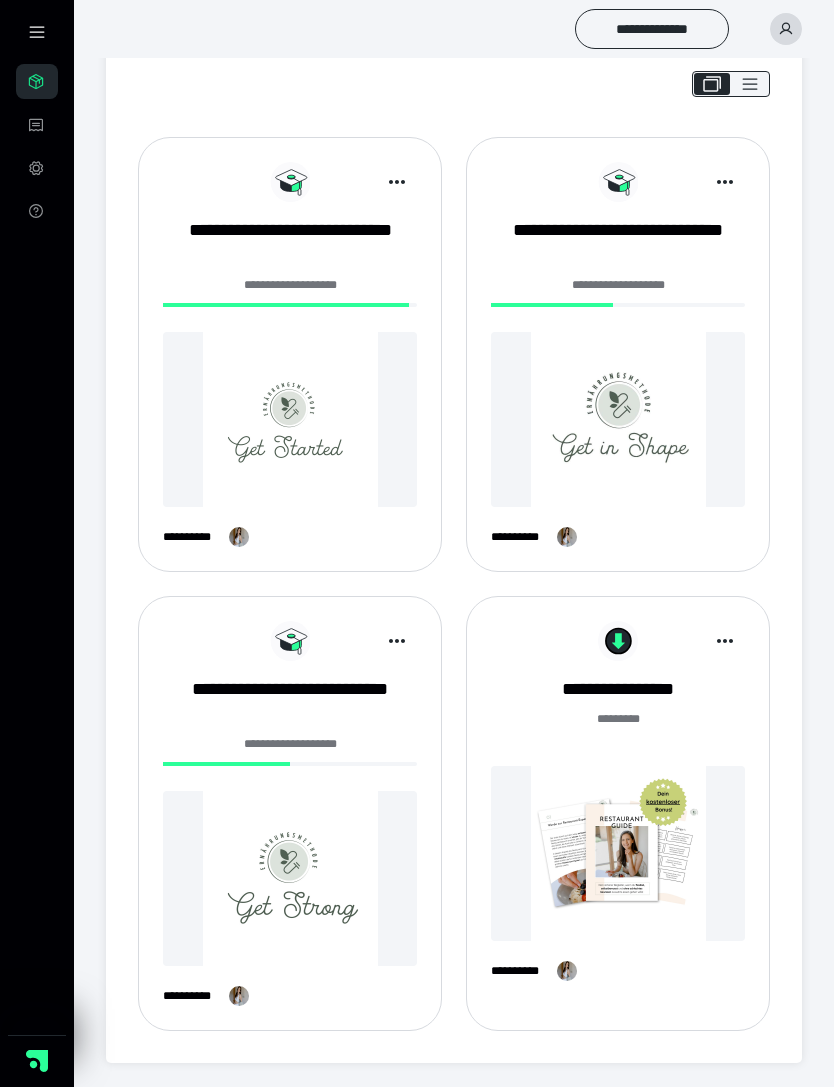 click on "**********" at bounding box center [618, 243] 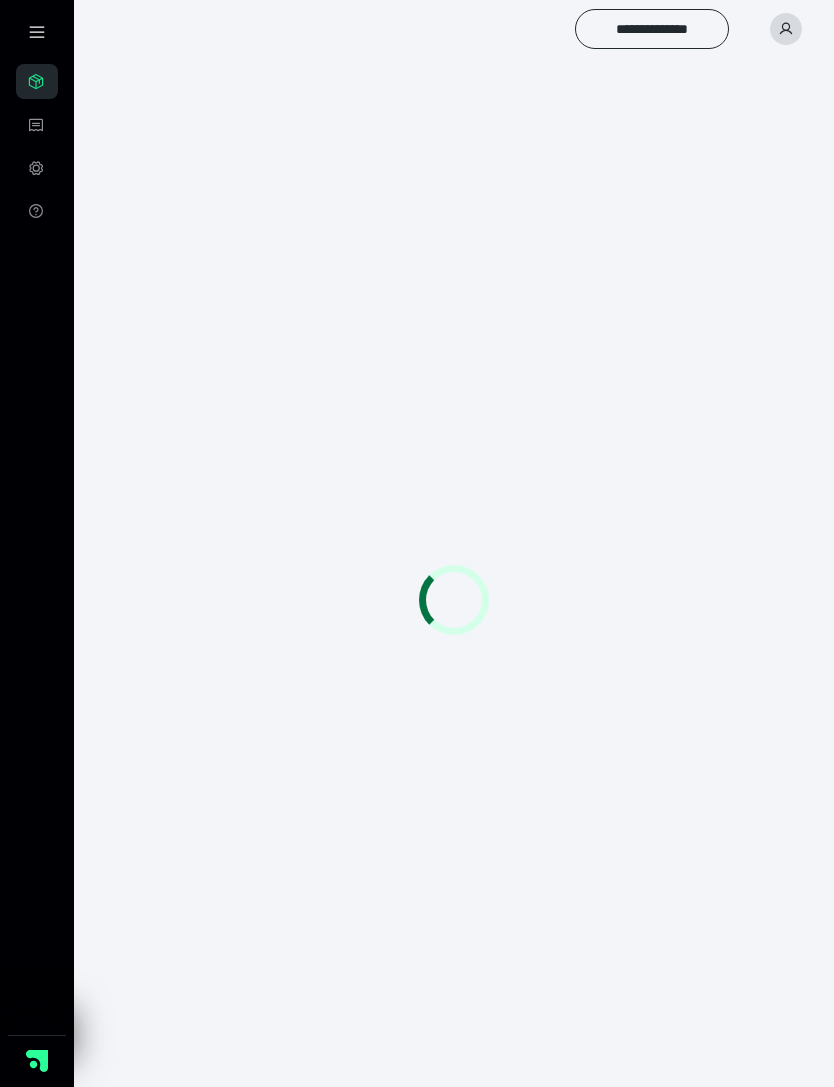 scroll, scrollTop: 0, scrollLeft: 0, axis: both 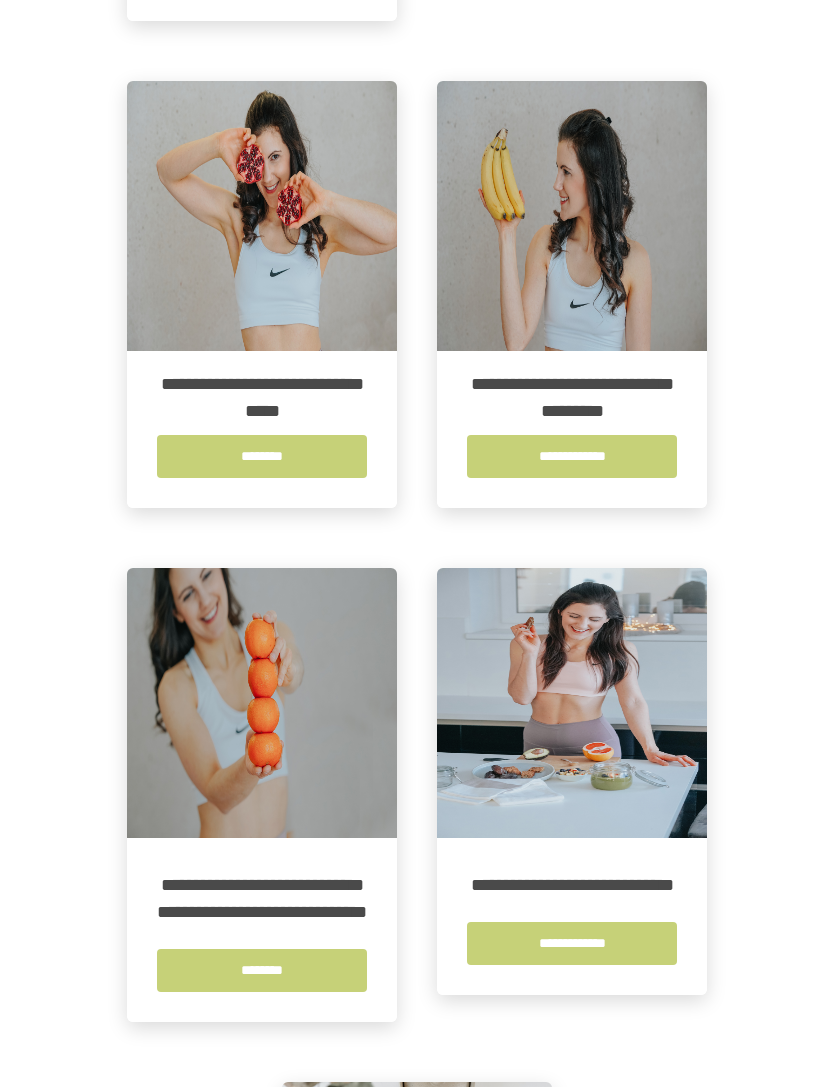 click on "**********" at bounding box center (572, 456) 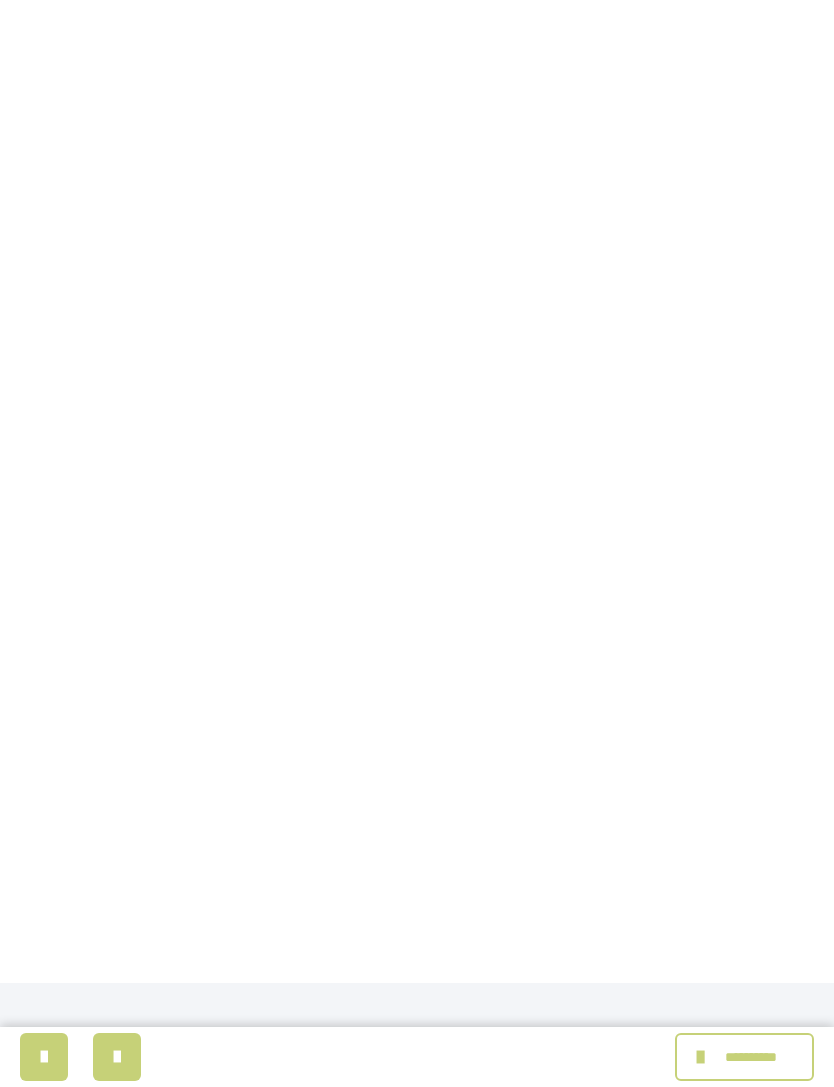 scroll, scrollTop: 394, scrollLeft: 0, axis: vertical 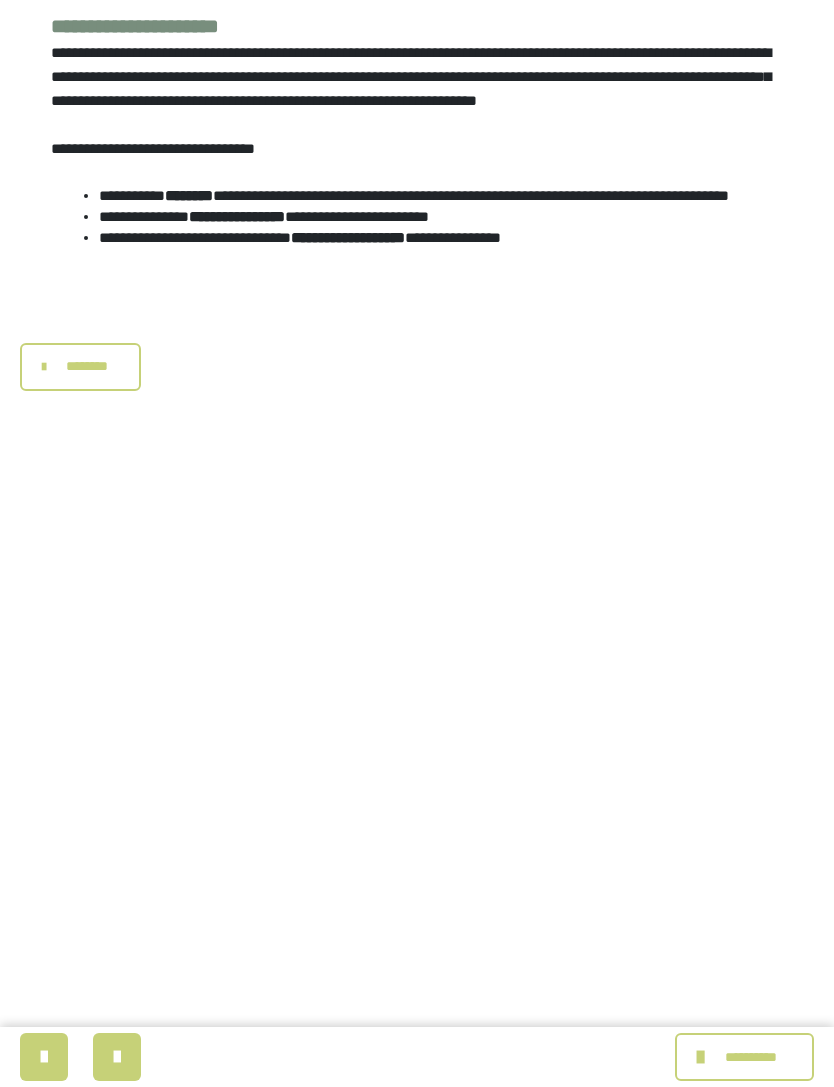 click on "********" at bounding box center (80, 367) 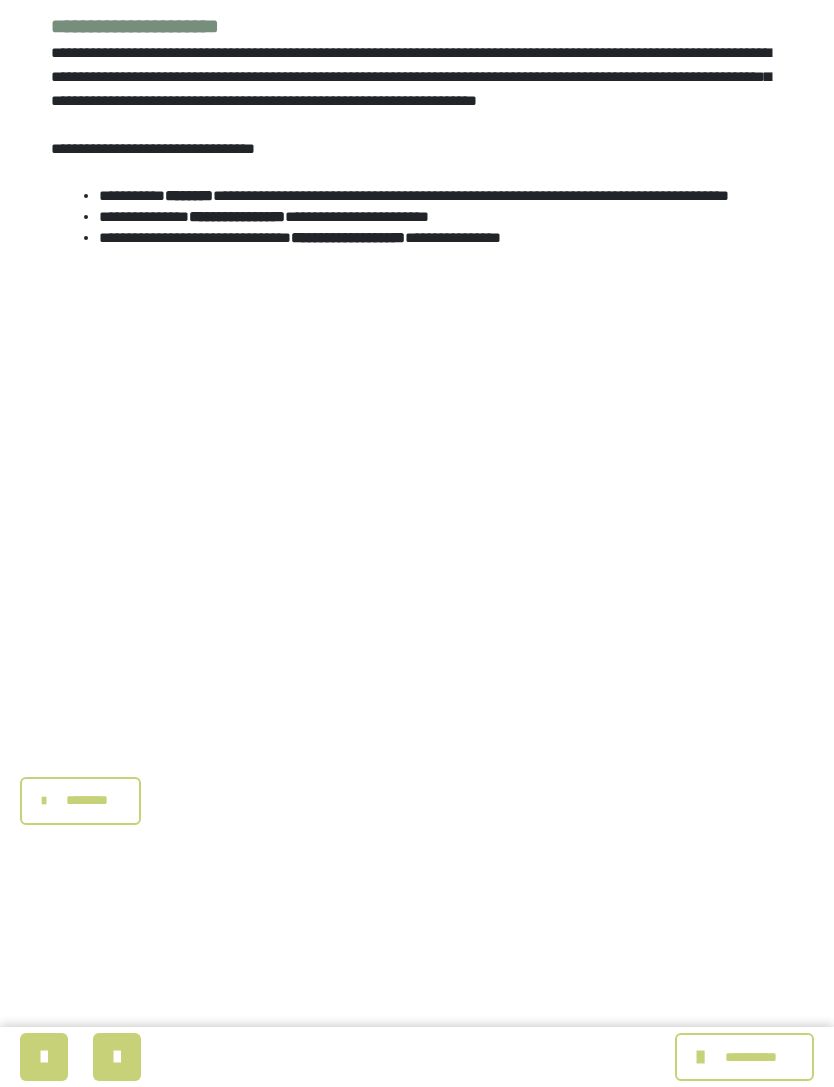 click at bounding box center (417, 518) 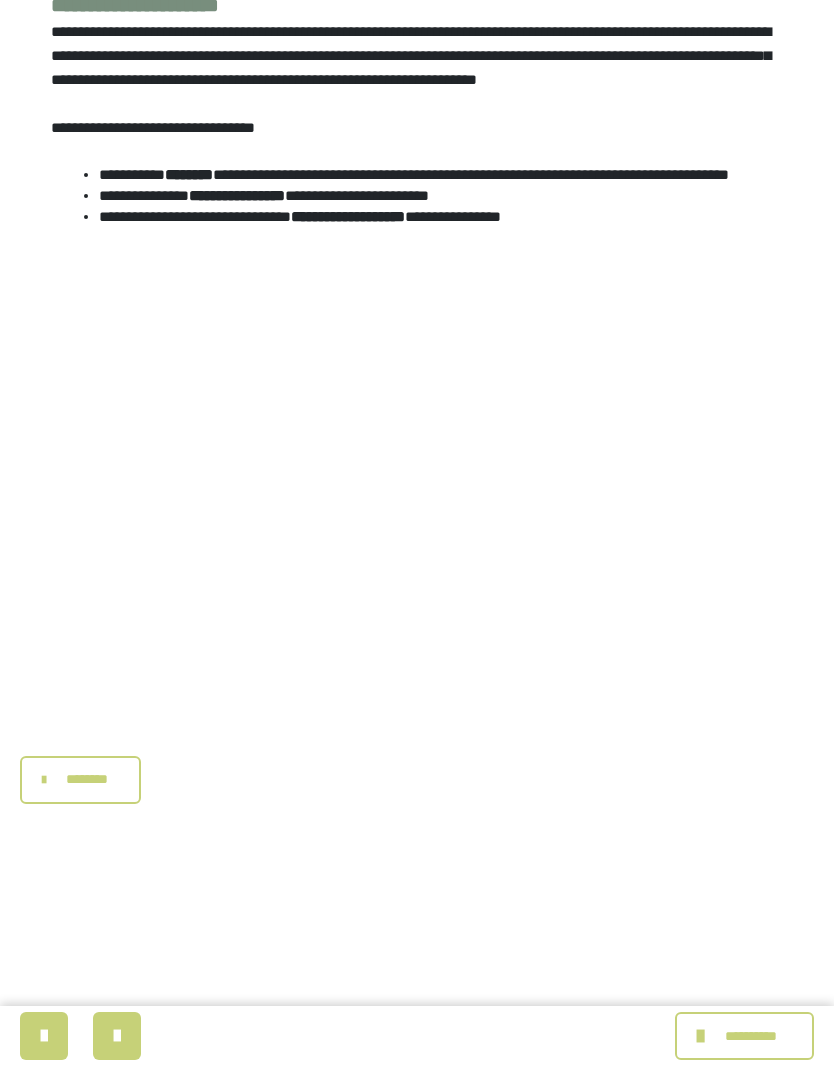 scroll, scrollTop: 326, scrollLeft: 0, axis: vertical 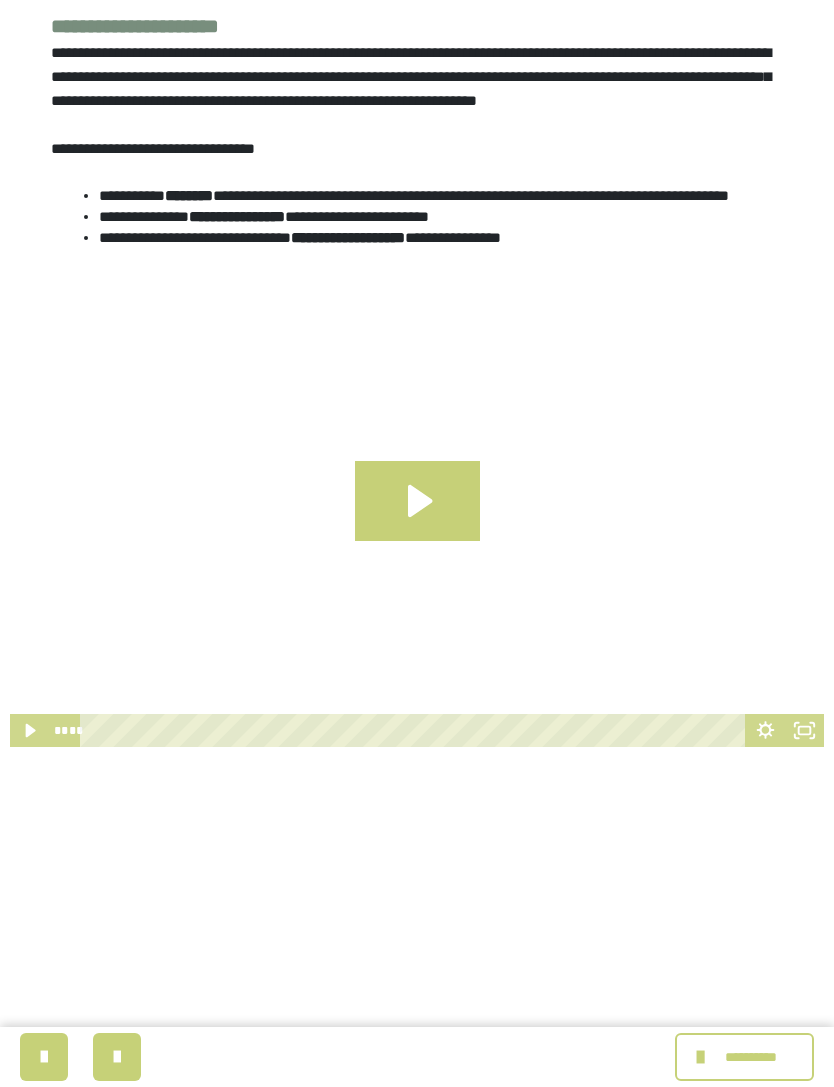 click at bounding box center [117, 1057] 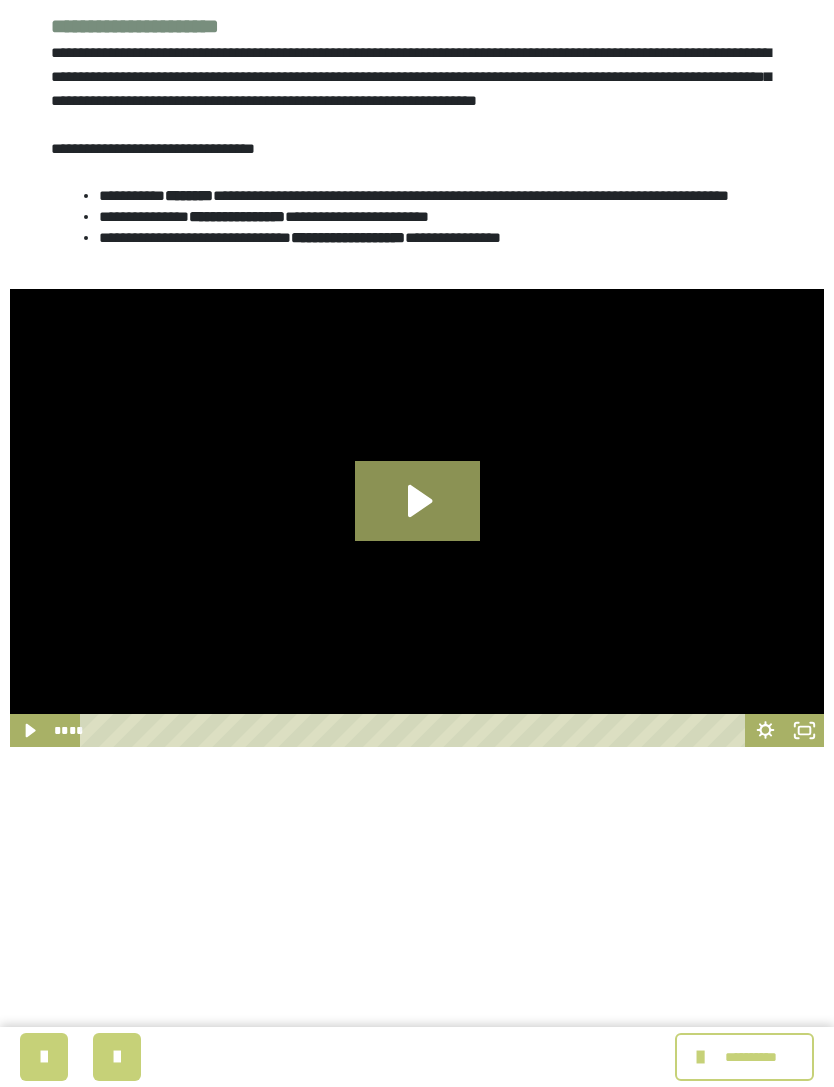 click at bounding box center [117, 1057] 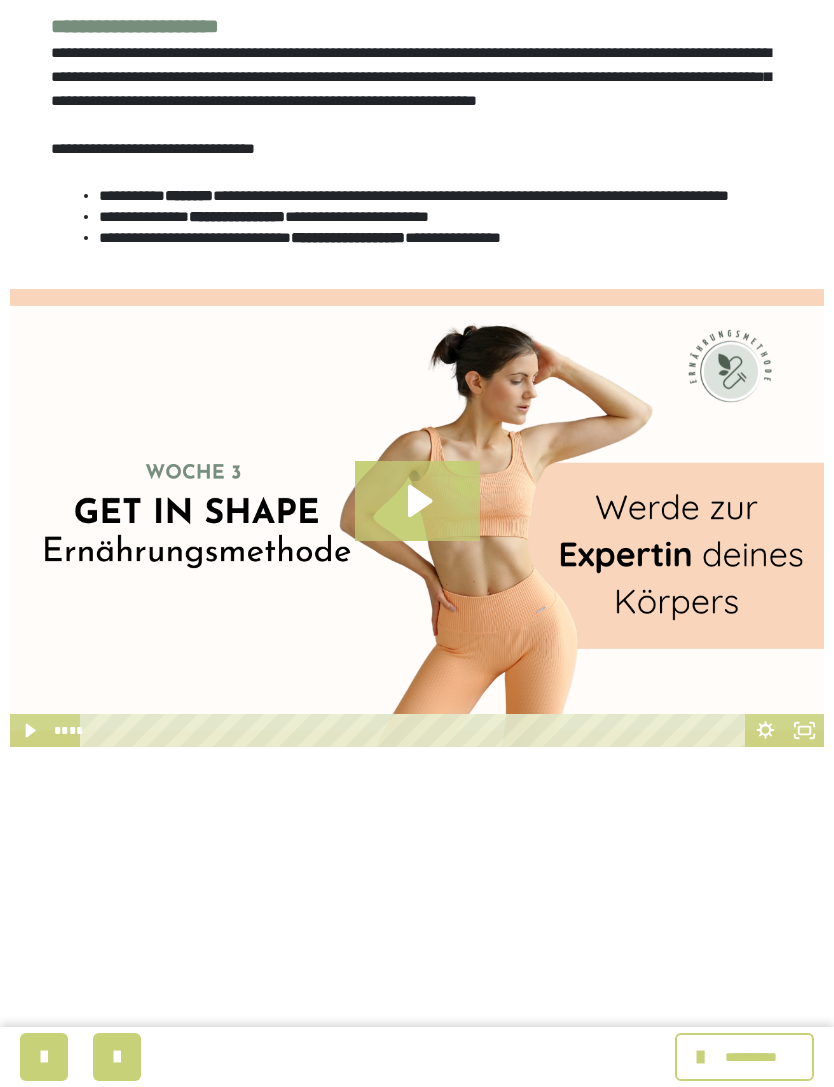 click at bounding box center [117, 1057] 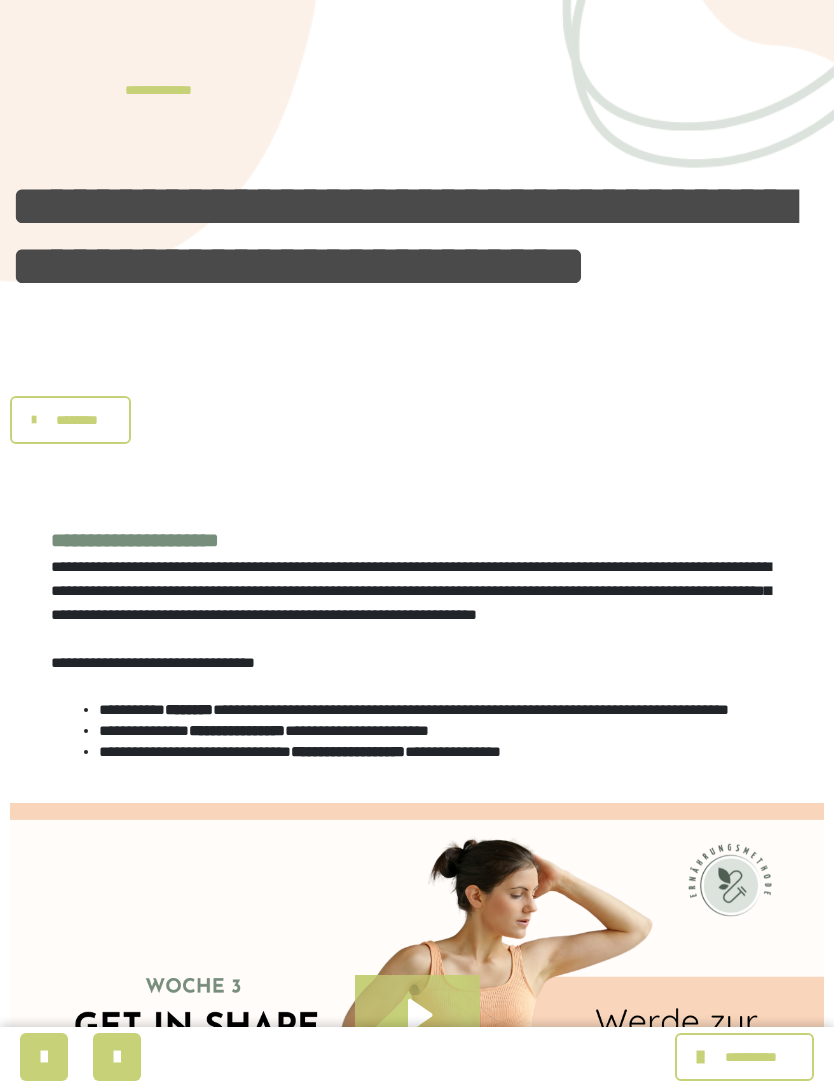 click at bounding box center (117, 1057) 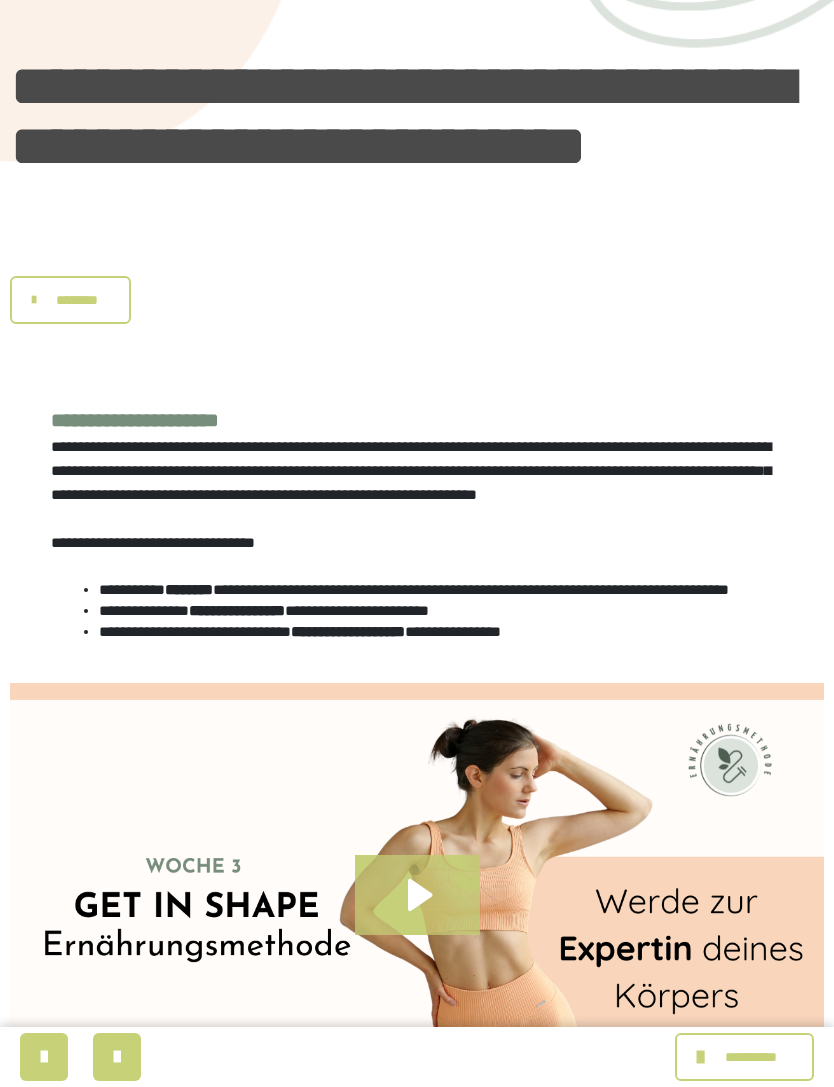 scroll, scrollTop: 514, scrollLeft: 0, axis: vertical 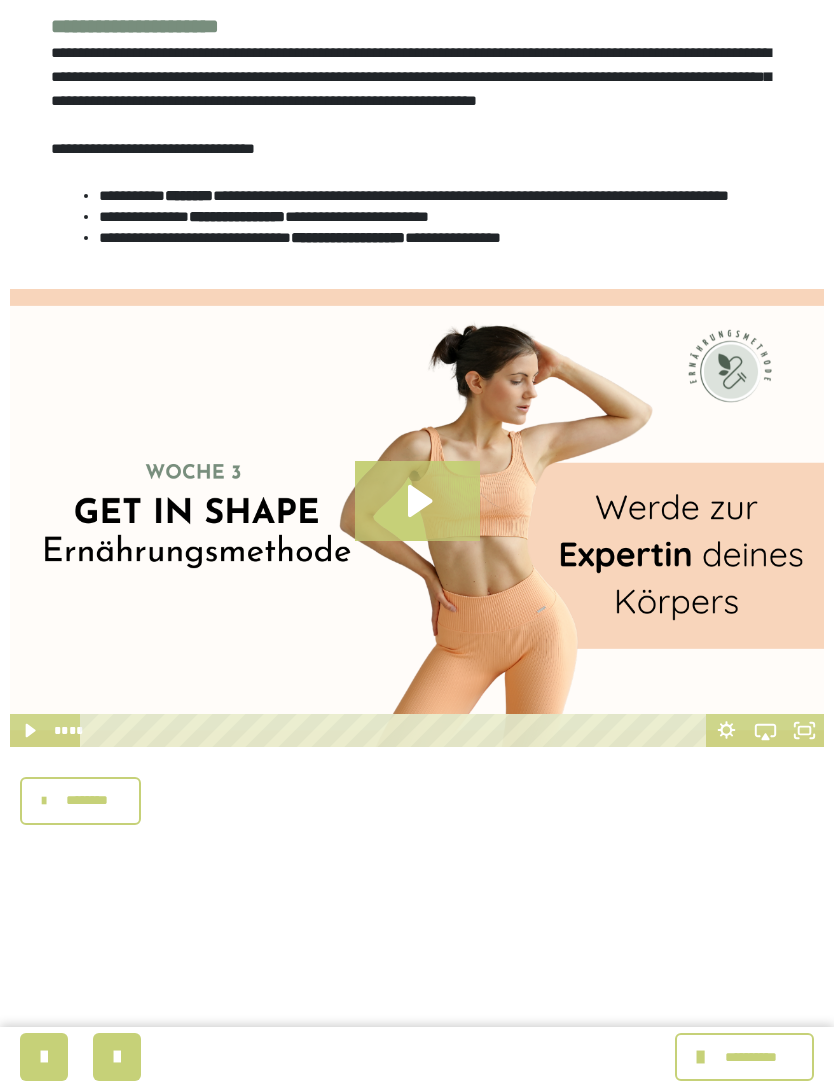 click at bounding box center [117, 1057] 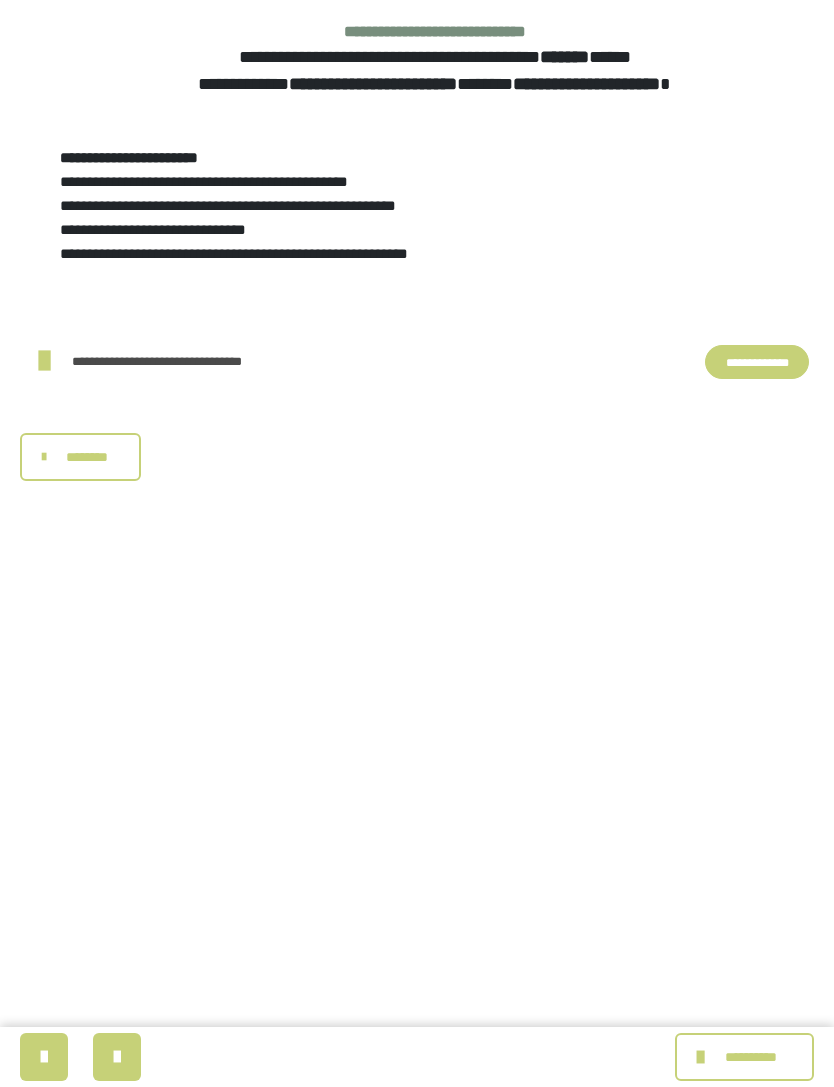 scroll, scrollTop: 0, scrollLeft: 0, axis: both 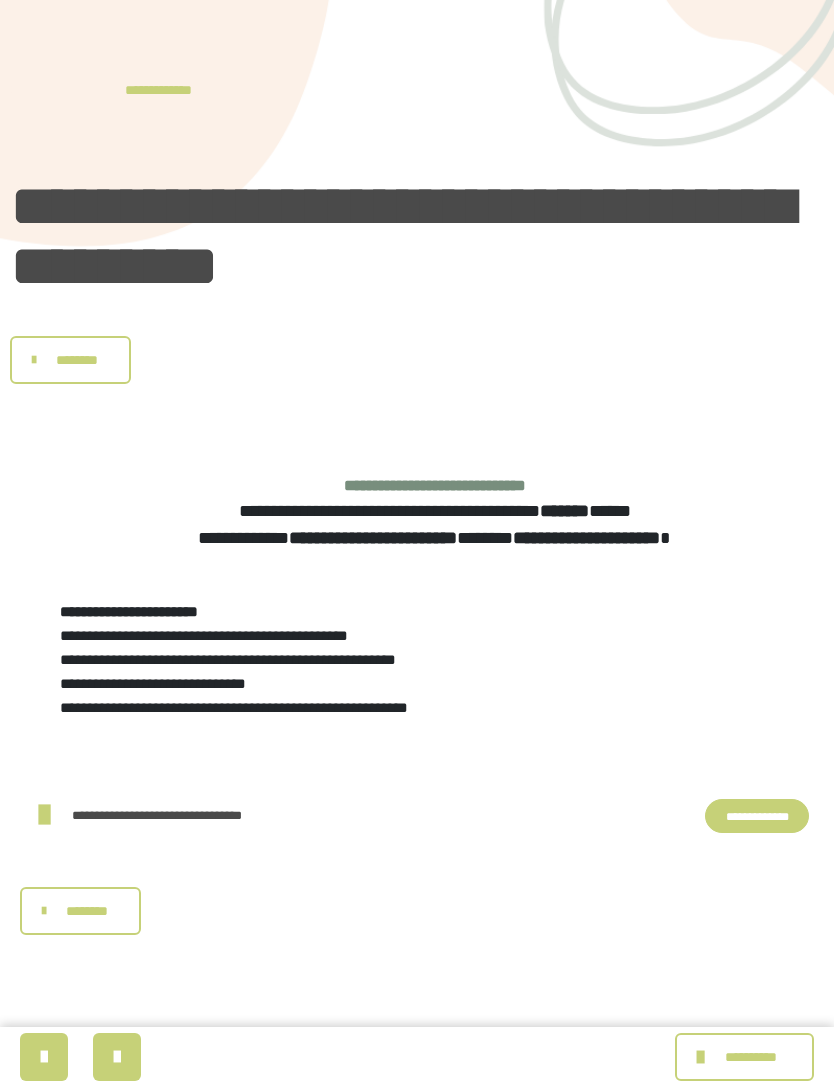 click on "**********" at bounding box center [417, 1057] 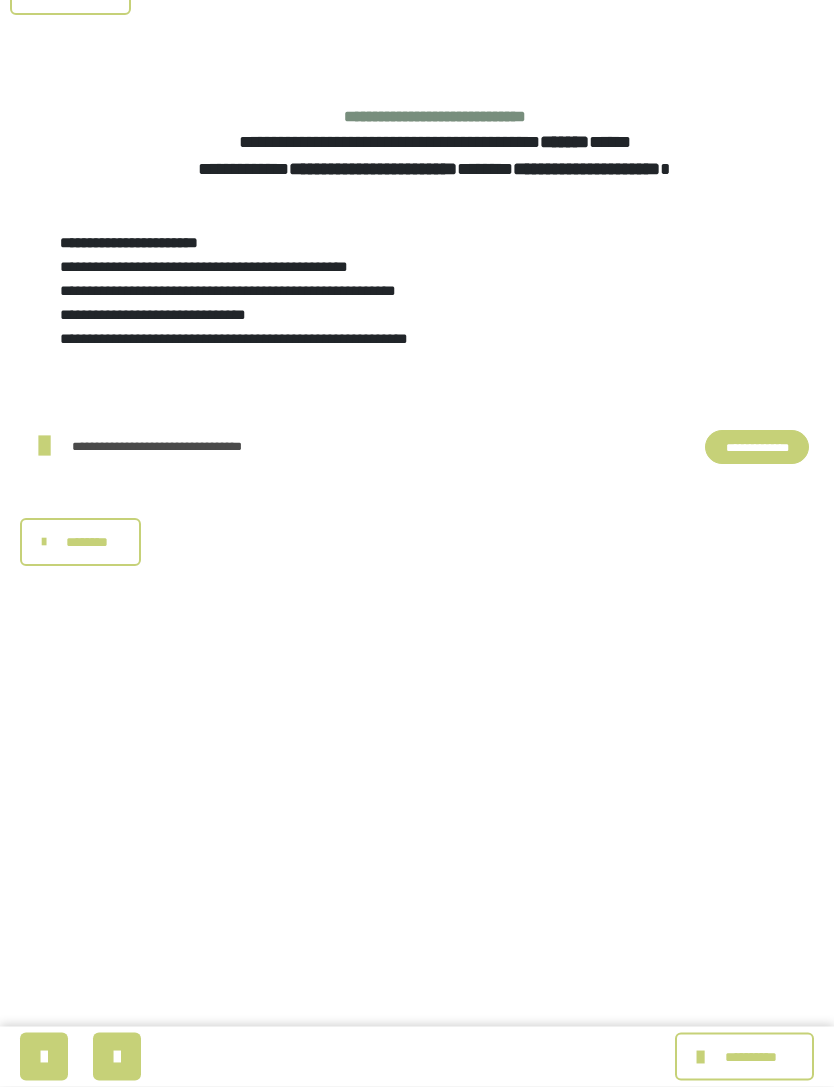 scroll, scrollTop: 378, scrollLeft: 0, axis: vertical 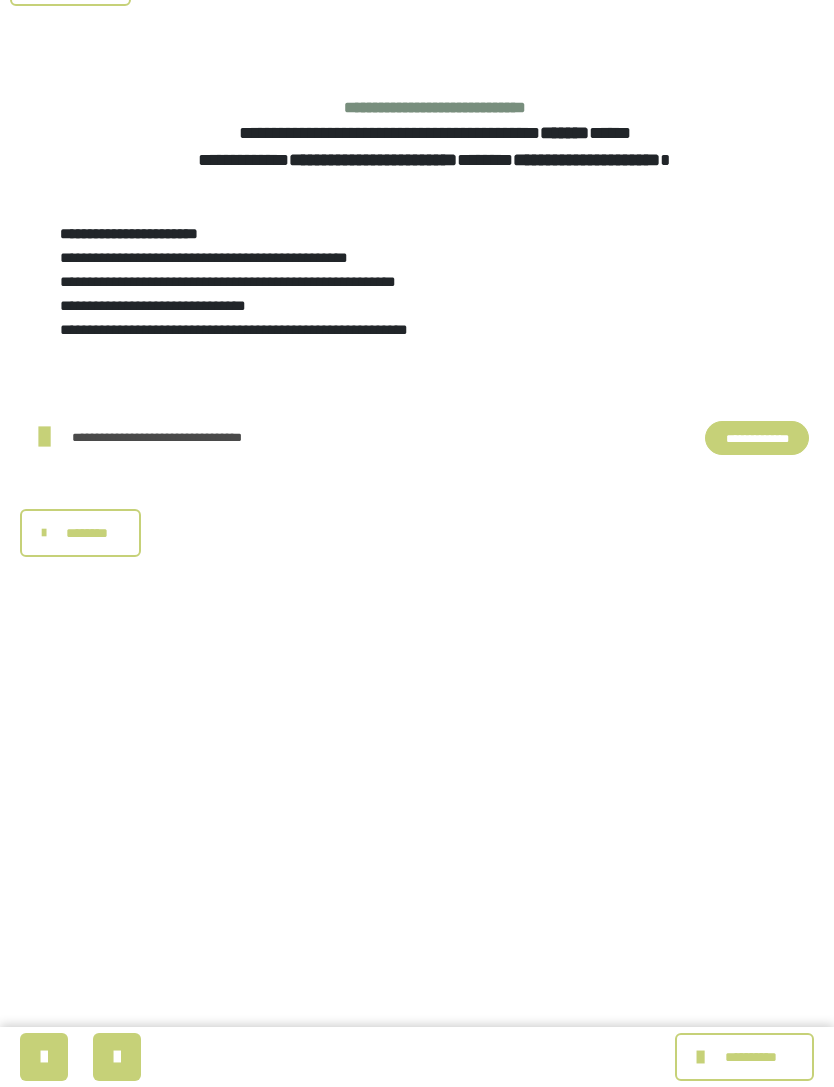 click at bounding box center (117, 1057) 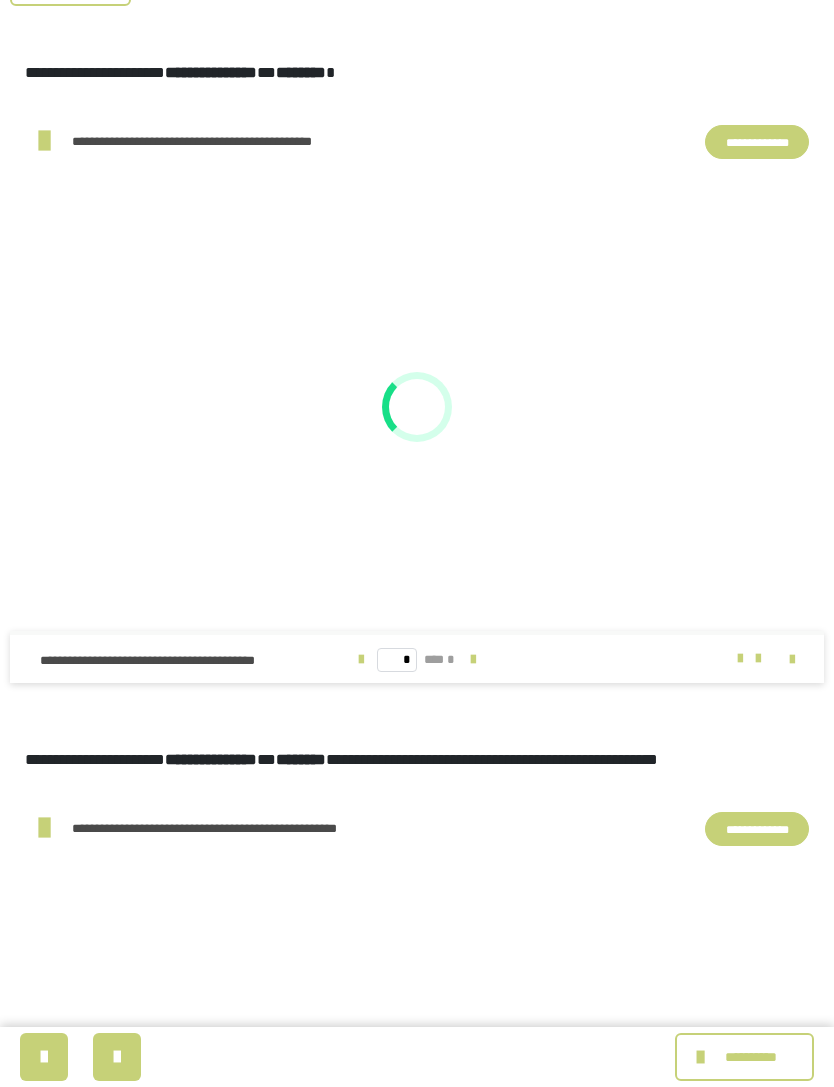 click at bounding box center [117, 1057] 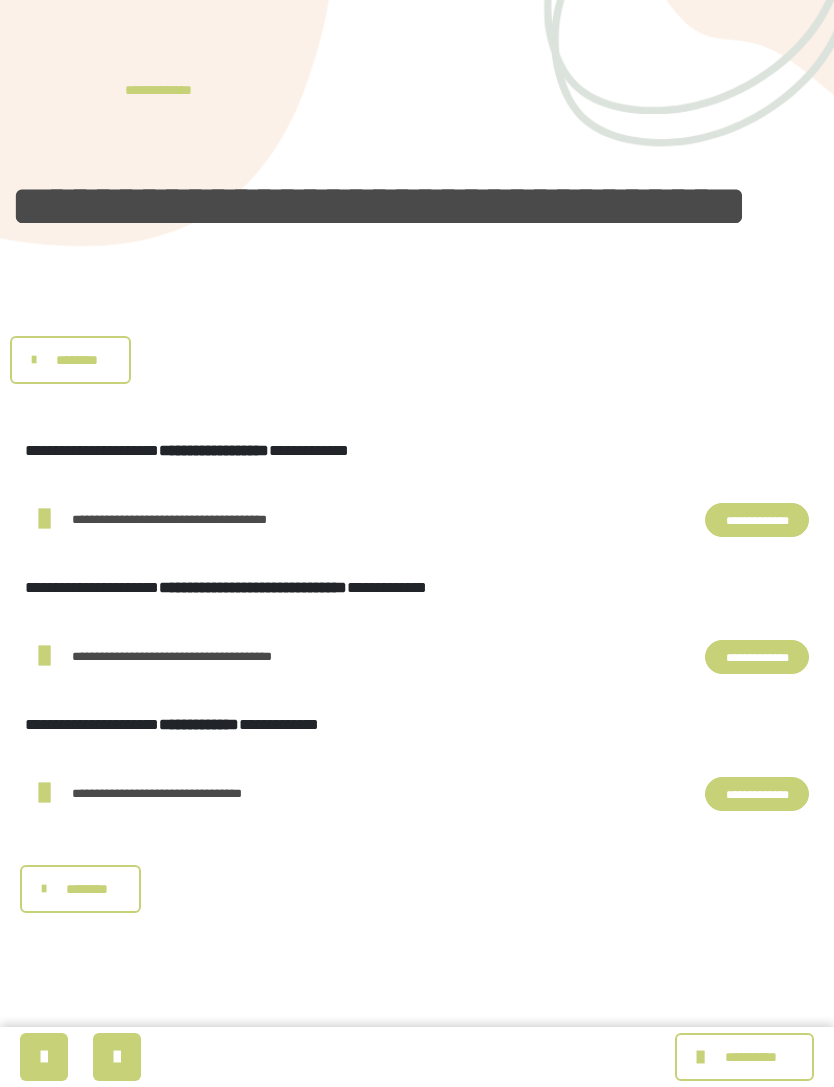 click at bounding box center (44, 1057) 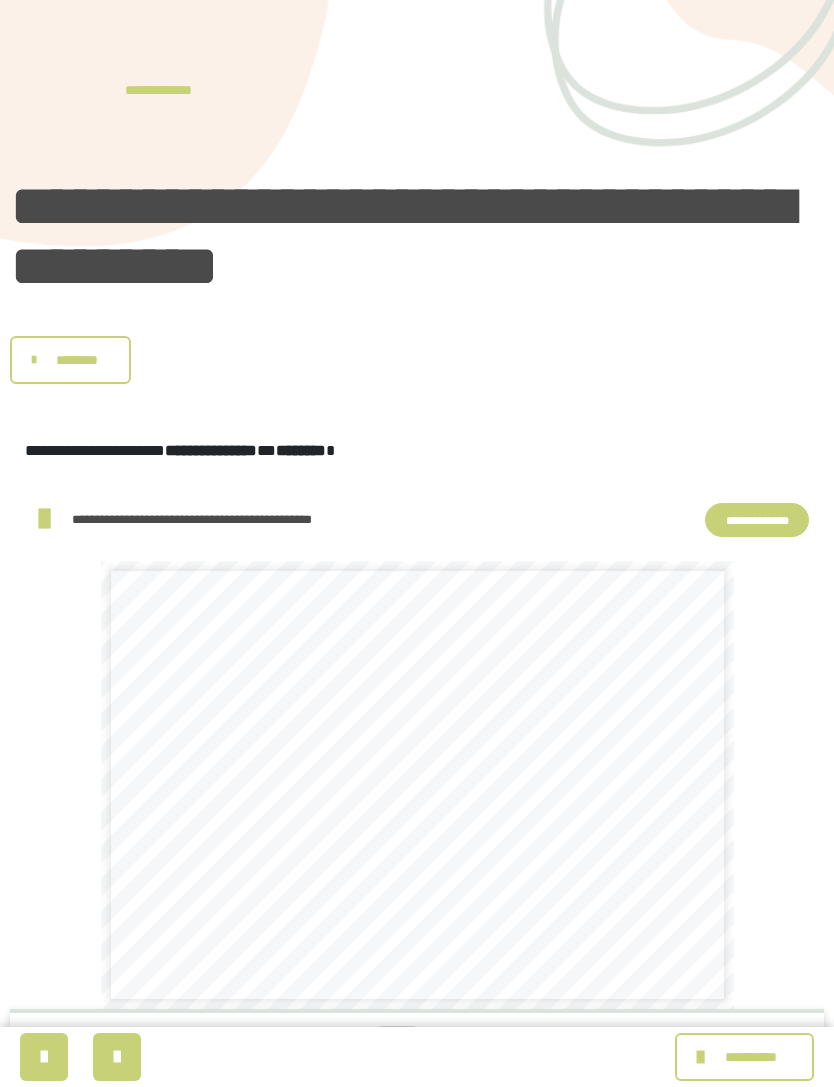 click on "**********" at bounding box center [757, 520] 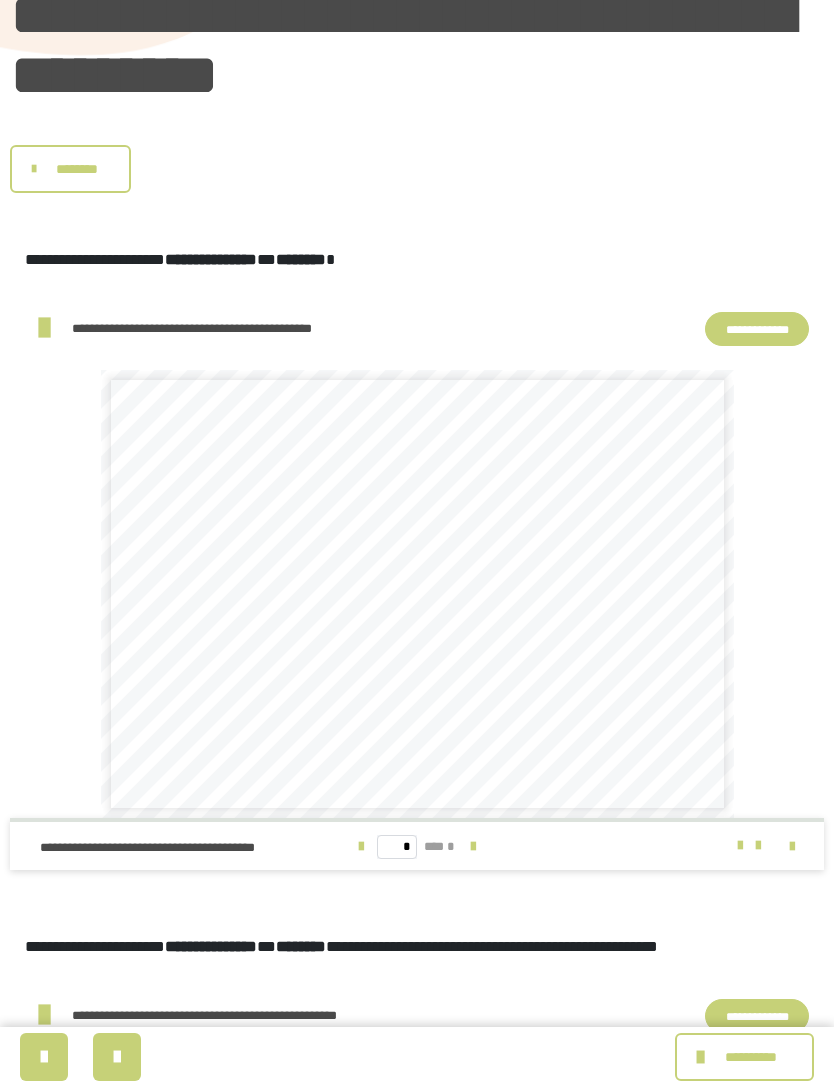 scroll, scrollTop: 0, scrollLeft: 0, axis: both 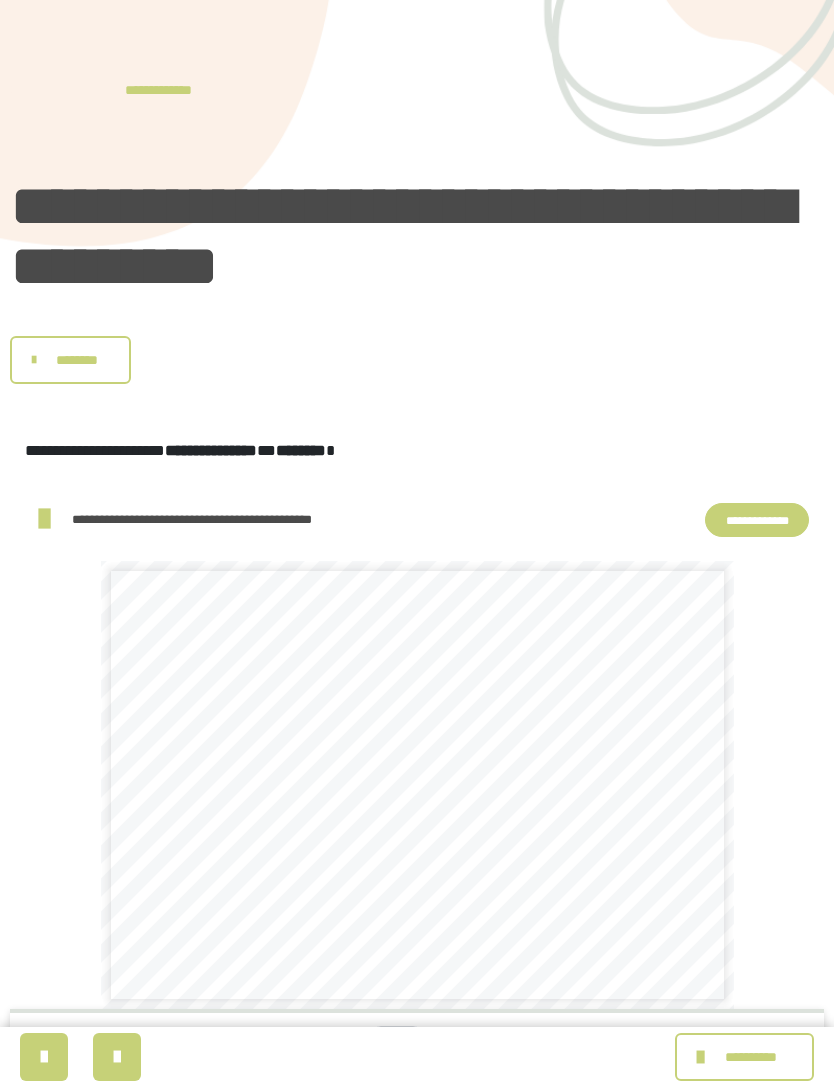 click on "********" at bounding box center (70, 360) 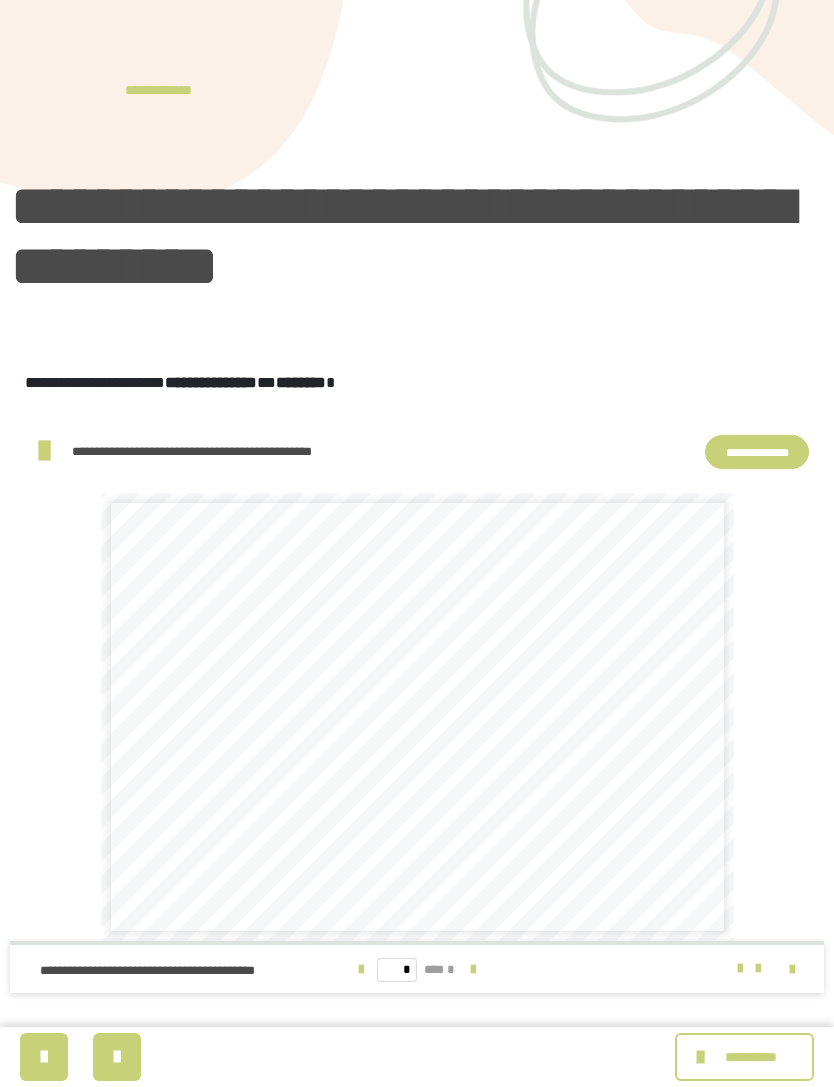 click on "**********" at bounding box center (168, 90) 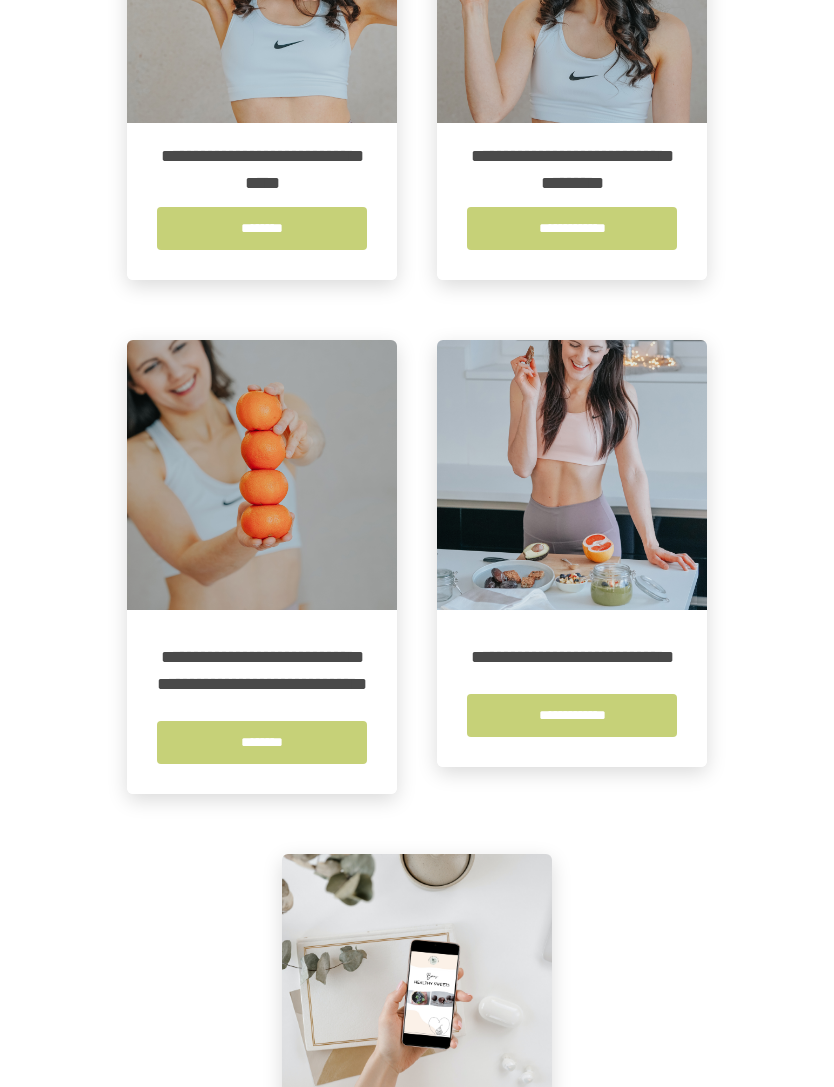 scroll, scrollTop: 1095, scrollLeft: 0, axis: vertical 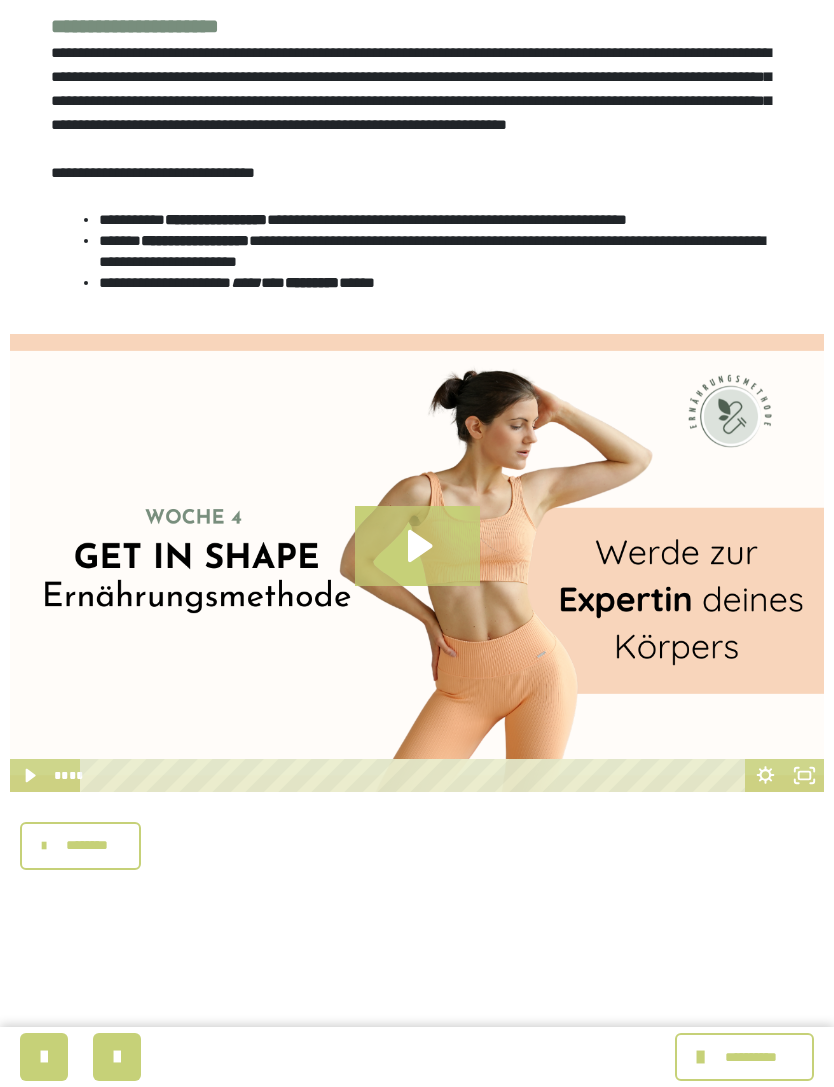 click at bounding box center [117, 1057] 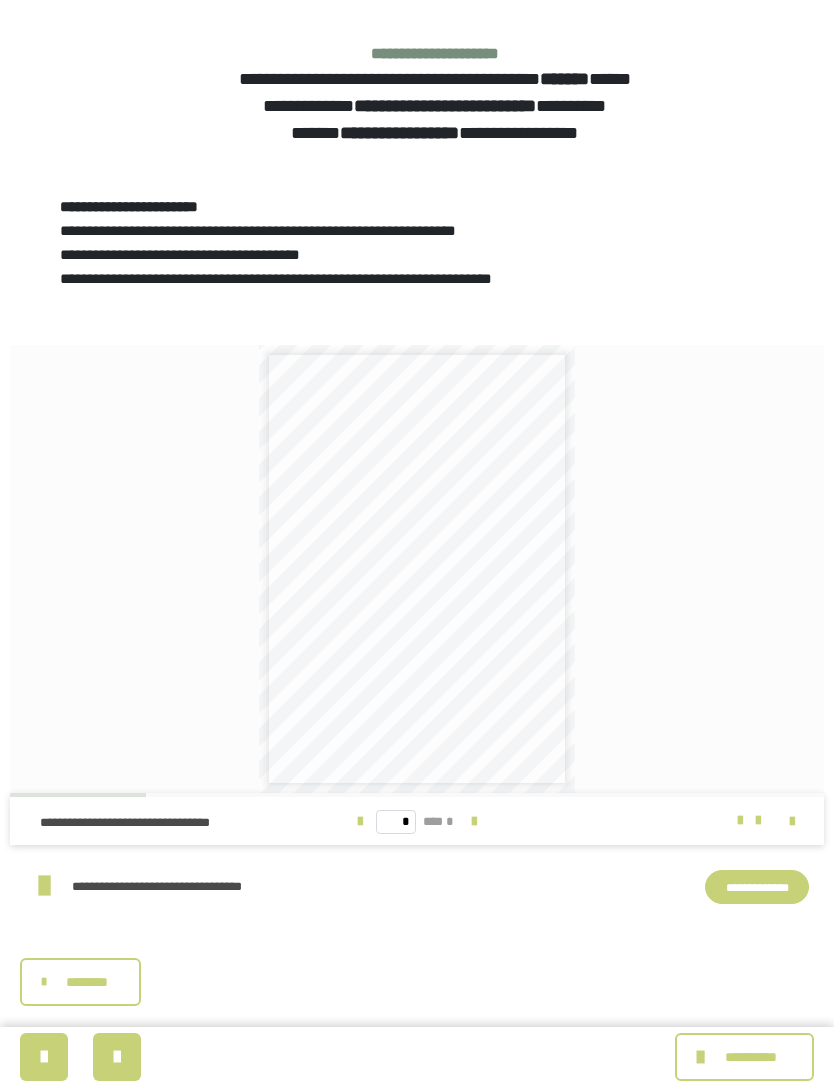 scroll, scrollTop: 634, scrollLeft: 0, axis: vertical 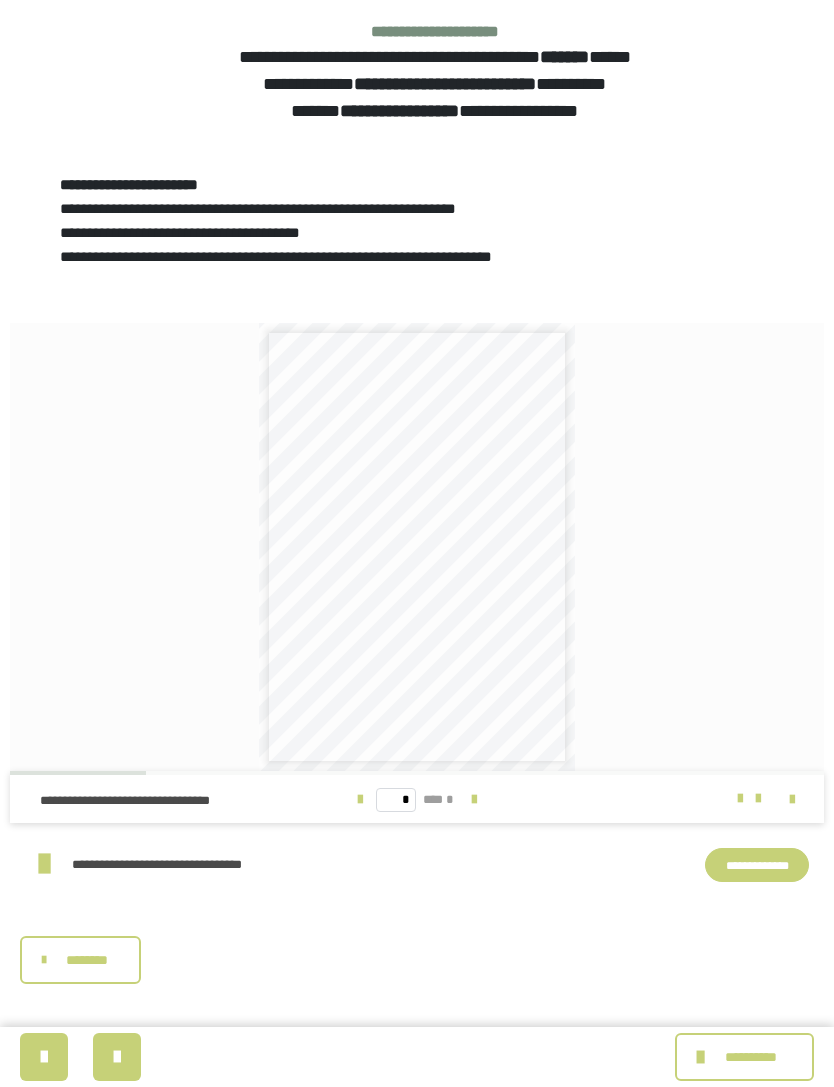 click at bounding box center (117, 1057) 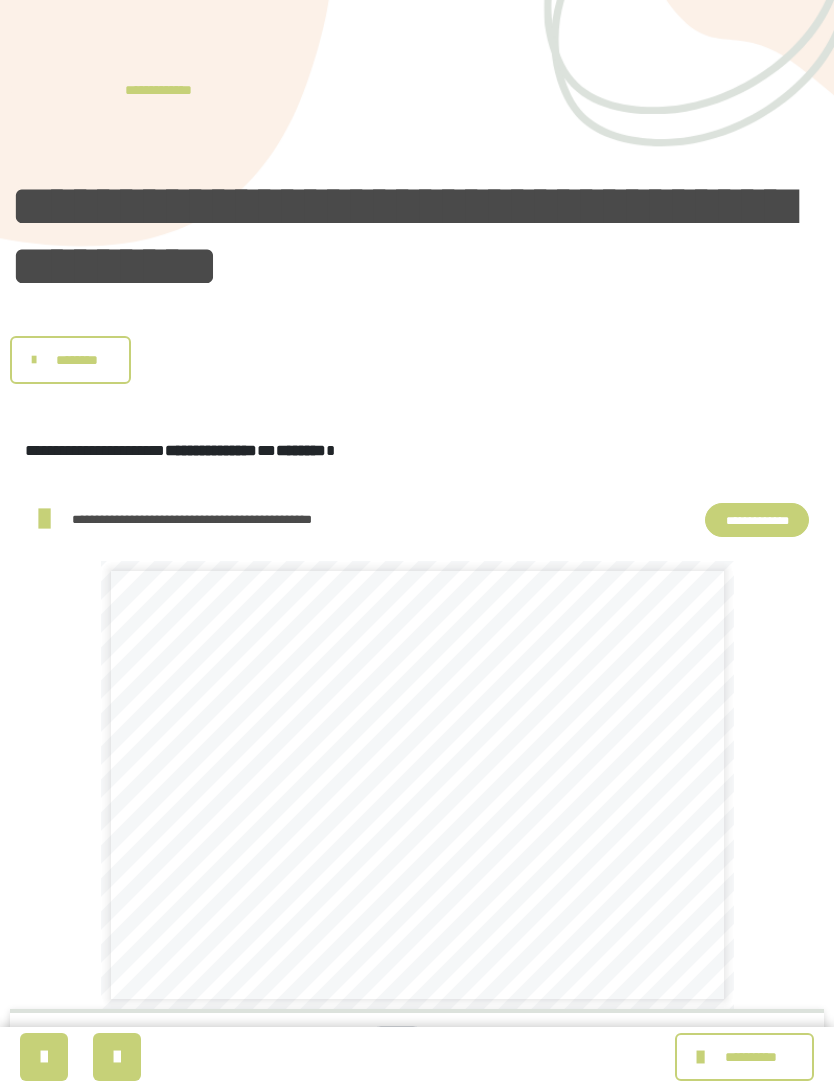 click on "**********" at bounding box center (757, 520) 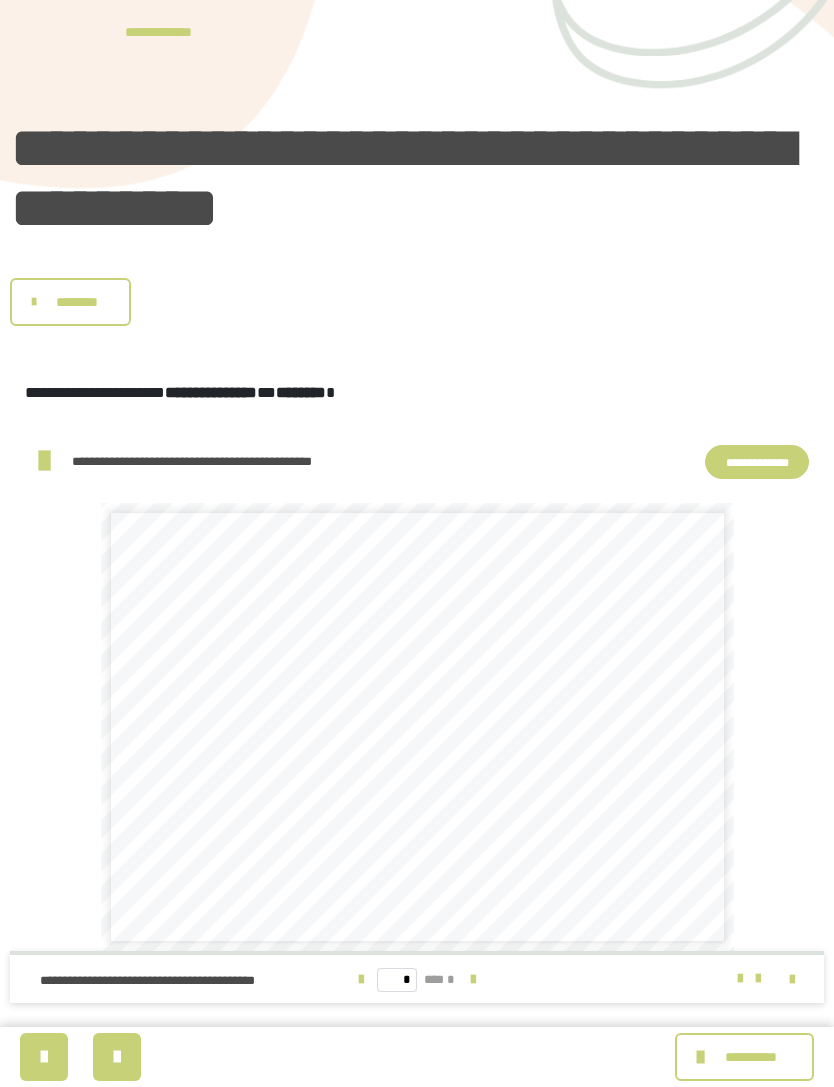 scroll, scrollTop: 0, scrollLeft: 0, axis: both 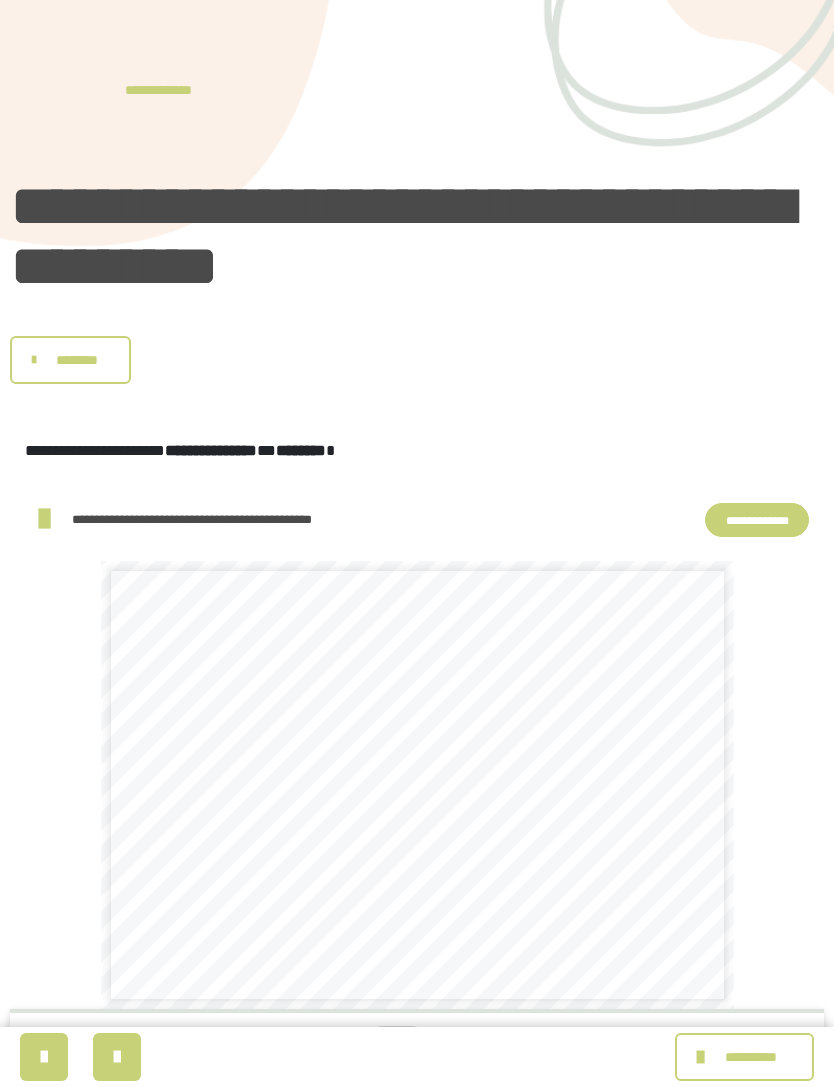 click on "**********" at bounding box center [168, 90] 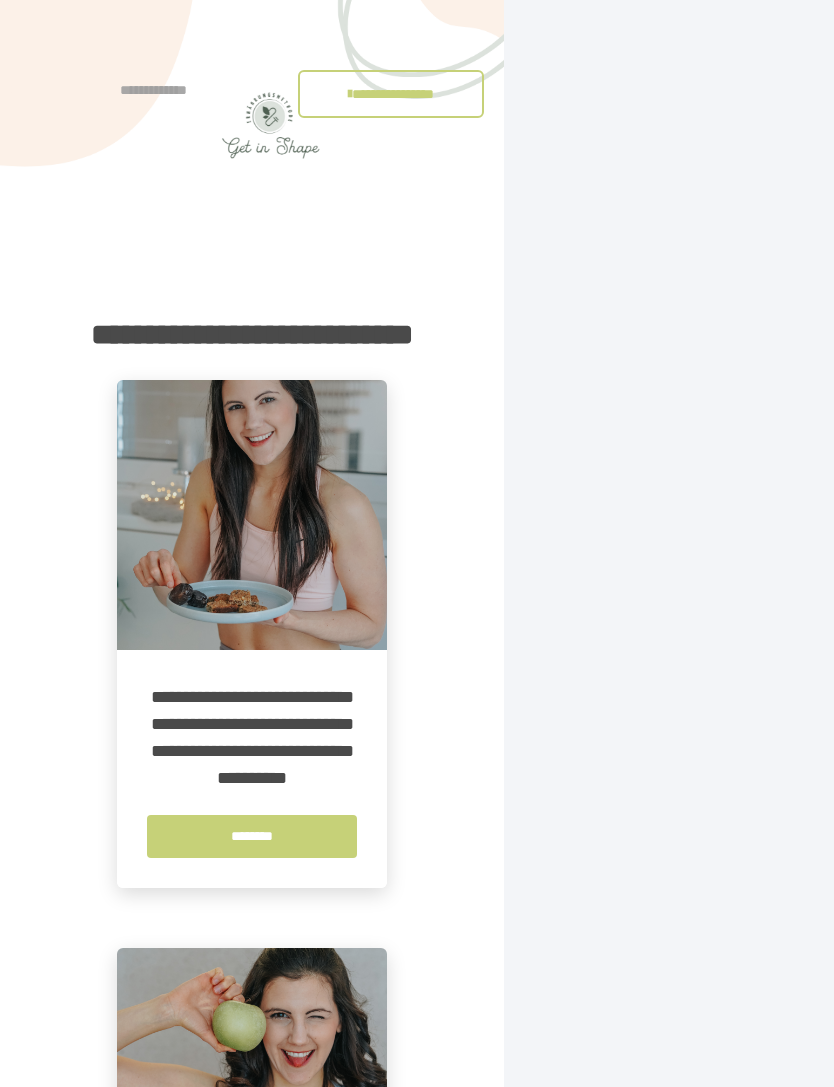 scroll, scrollTop: 47, scrollLeft: 0, axis: vertical 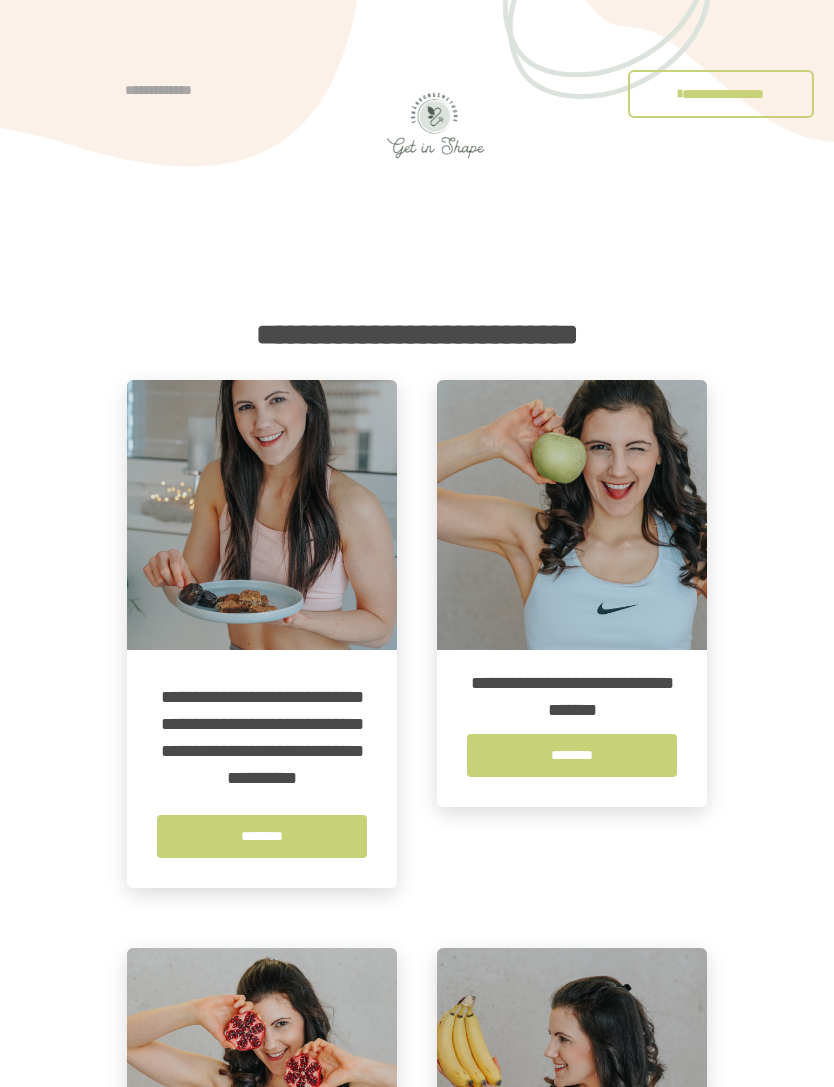 click on "**********" at bounding box center [168, 90] 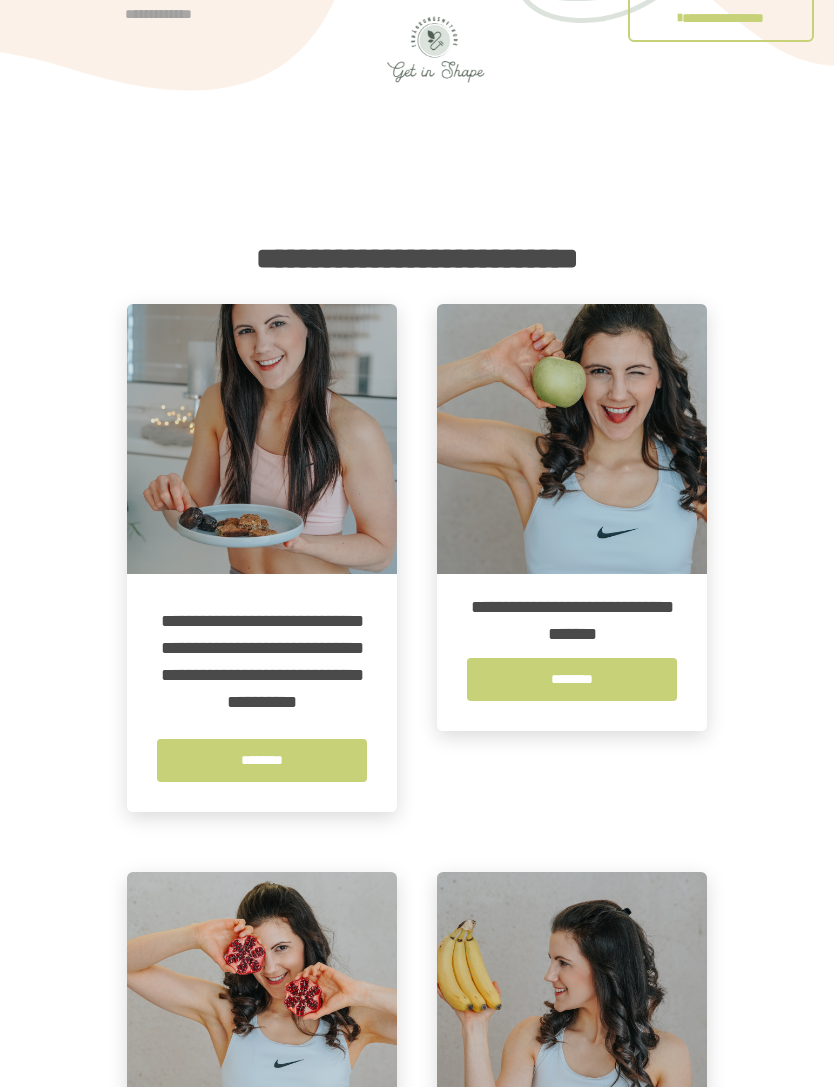 scroll, scrollTop: 0, scrollLeft: 0, axis: both 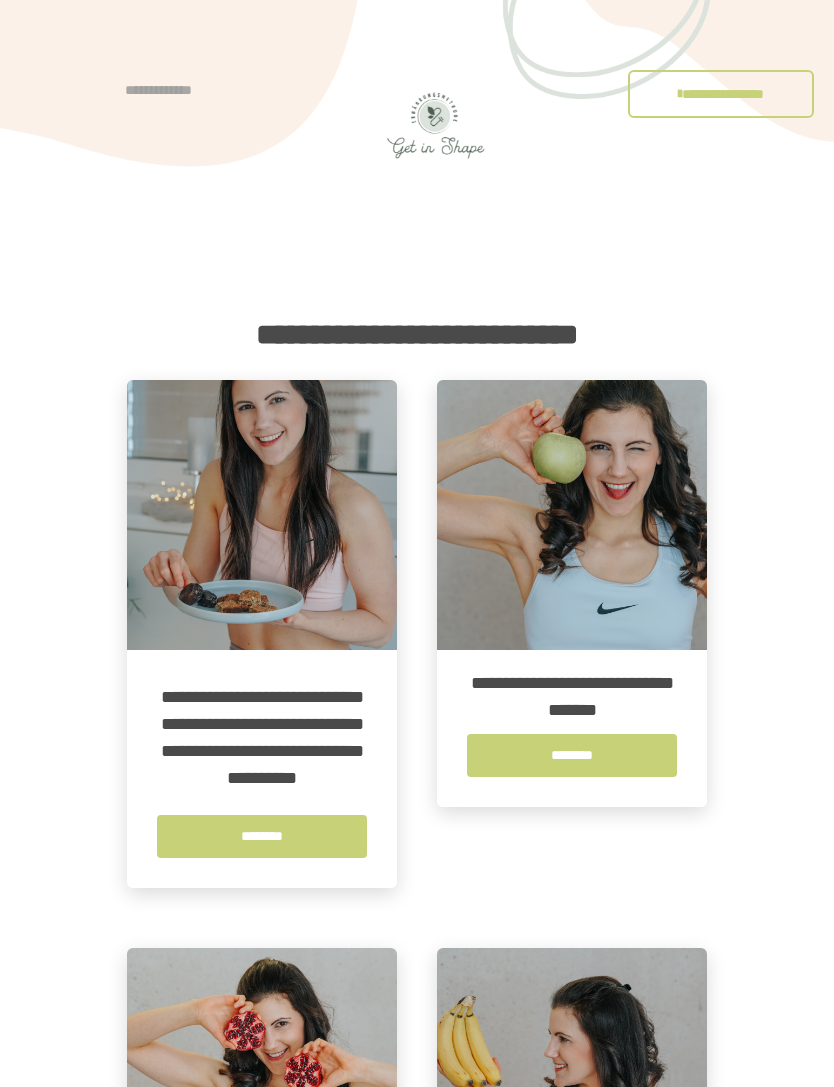 click on "**********" at bounding box center [417, 89] 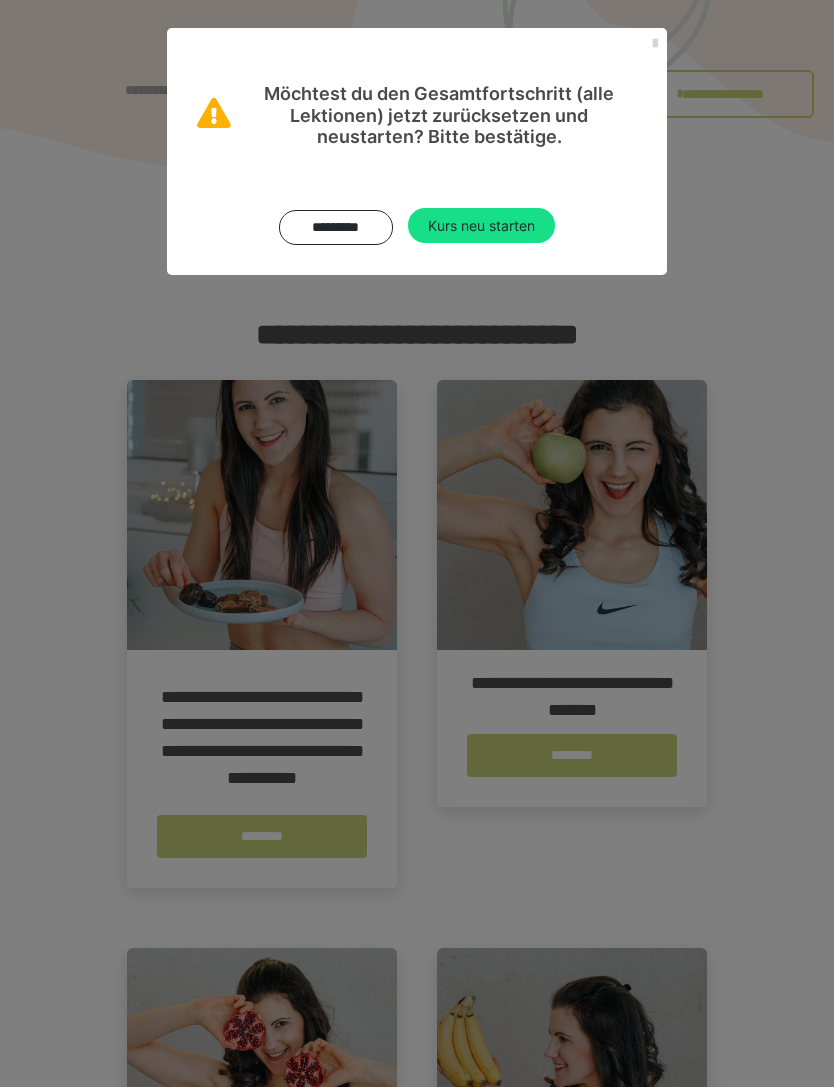 click at bounding box center (655, 44) 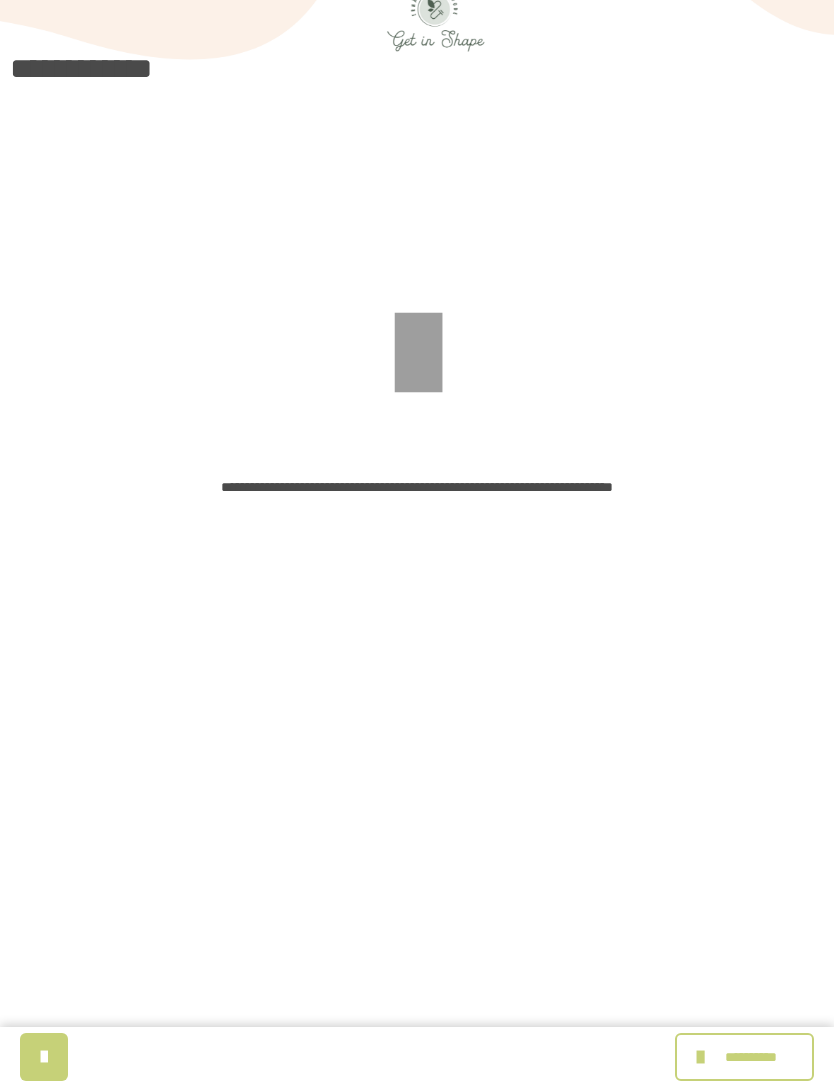 scroll, scrollTop: 0, scrollLeft: 0, axis: both 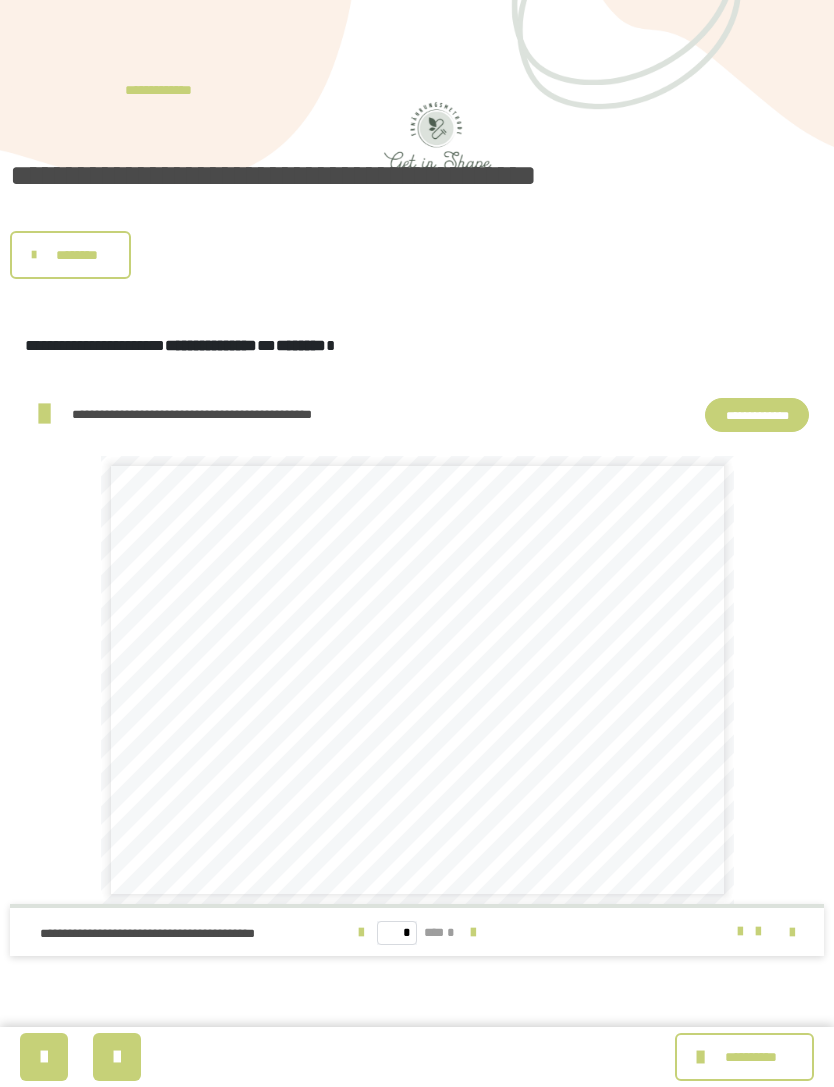 click on "**********" at bounding box center [110, 100] 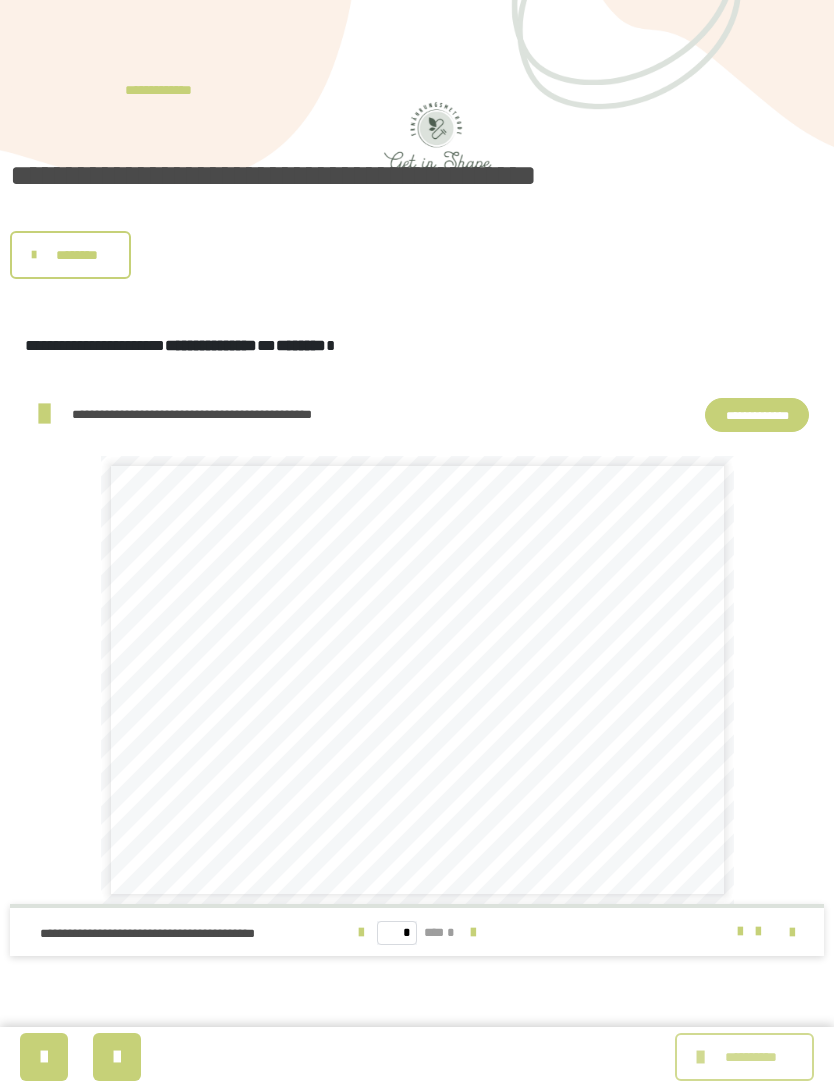 click at bounding box center (703, 1057) 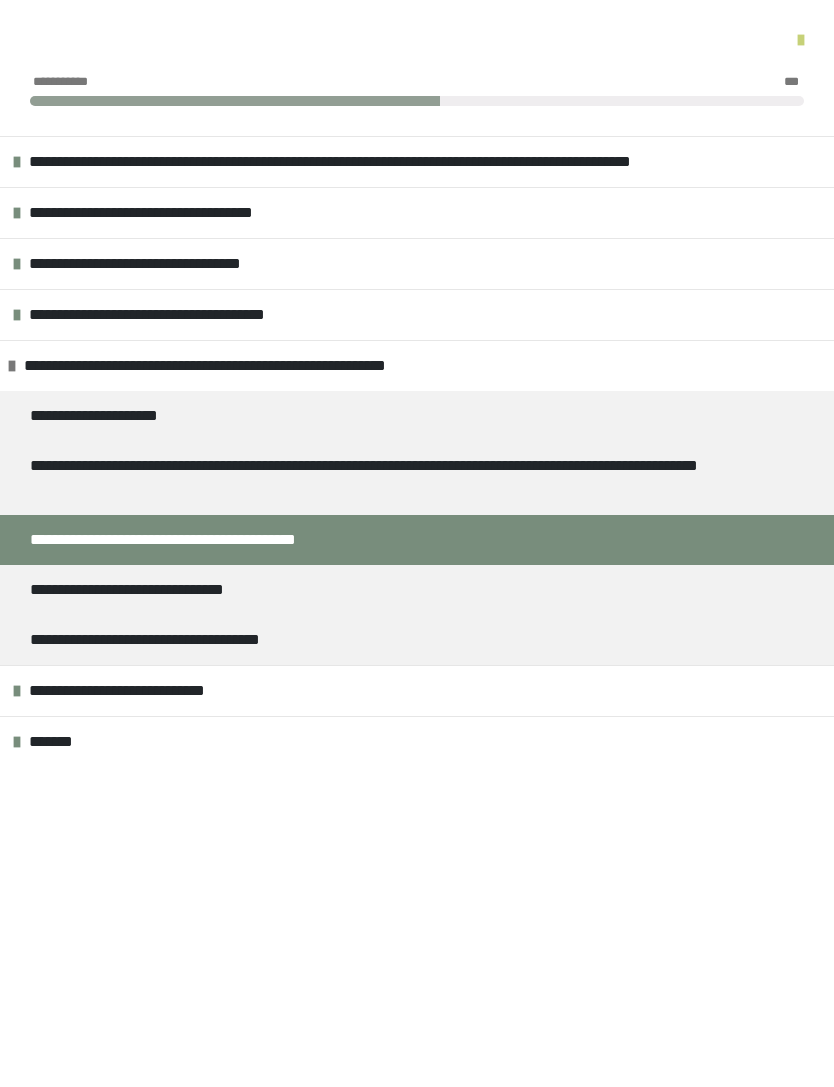 click at bounding box center (417, 40) 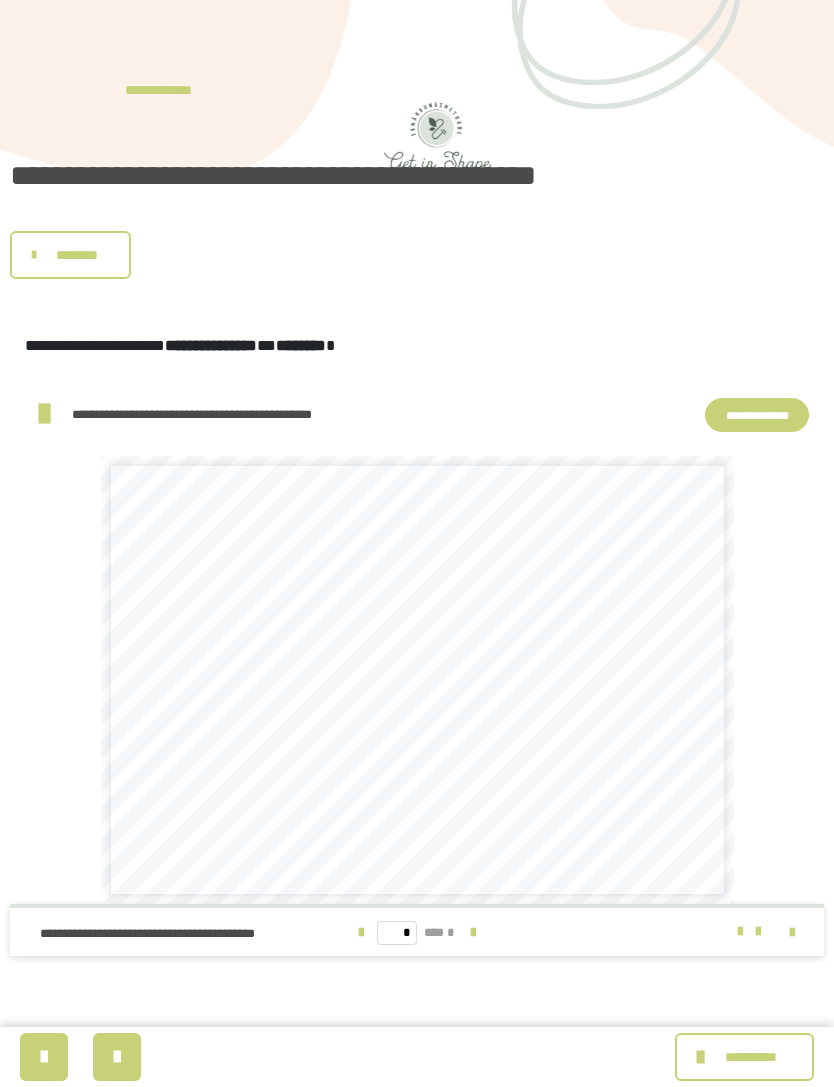 click on "**********" at bounding box center (417, 80) 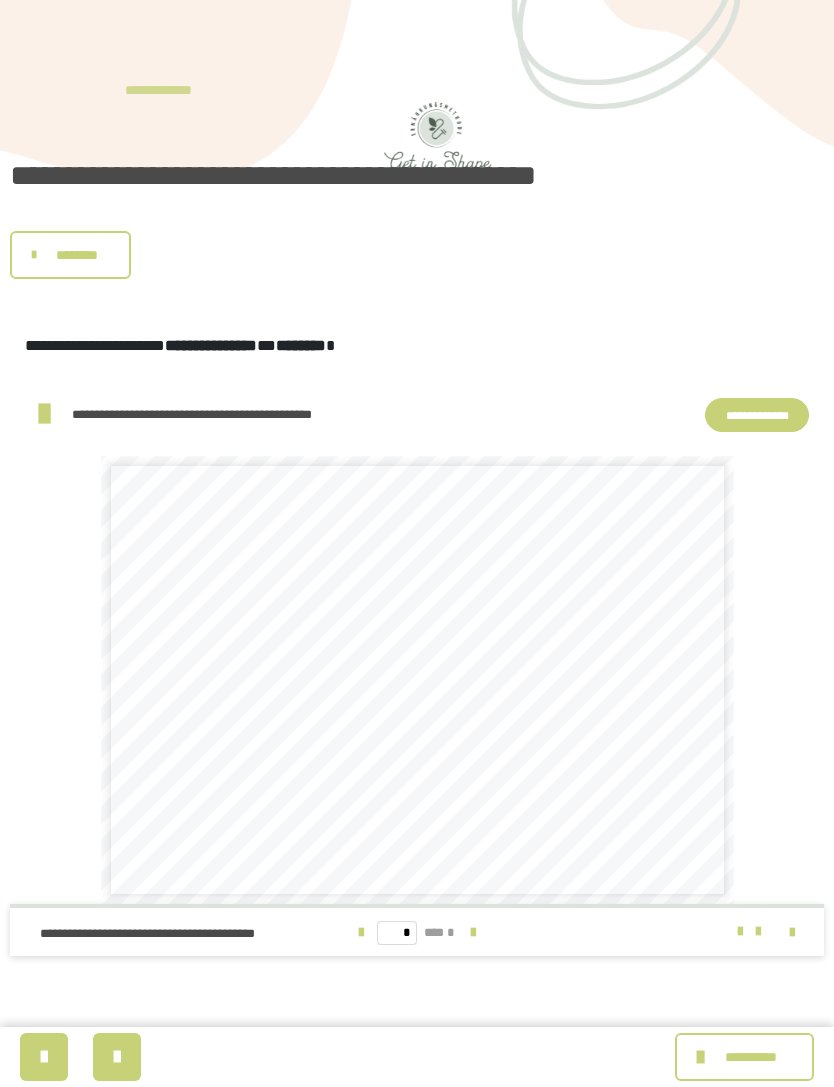 click on "**********" at bounding box center [168, 90] 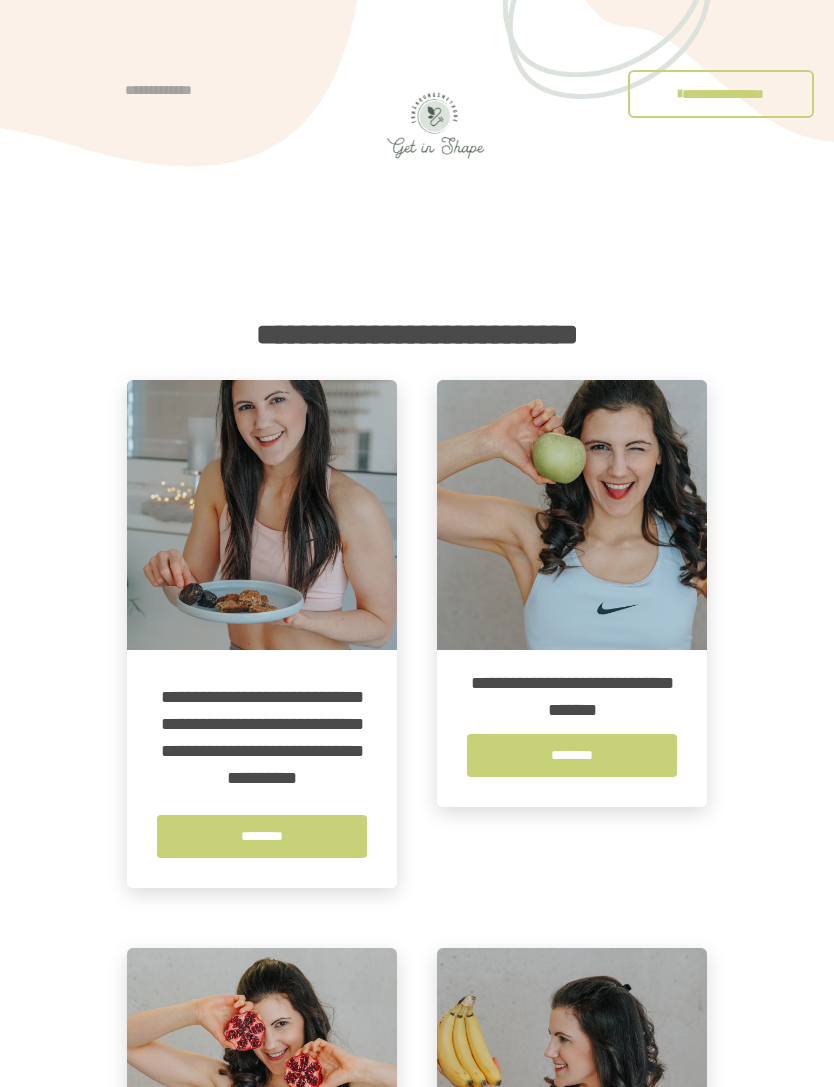 click on "**********" at bounding box center [168, 90] 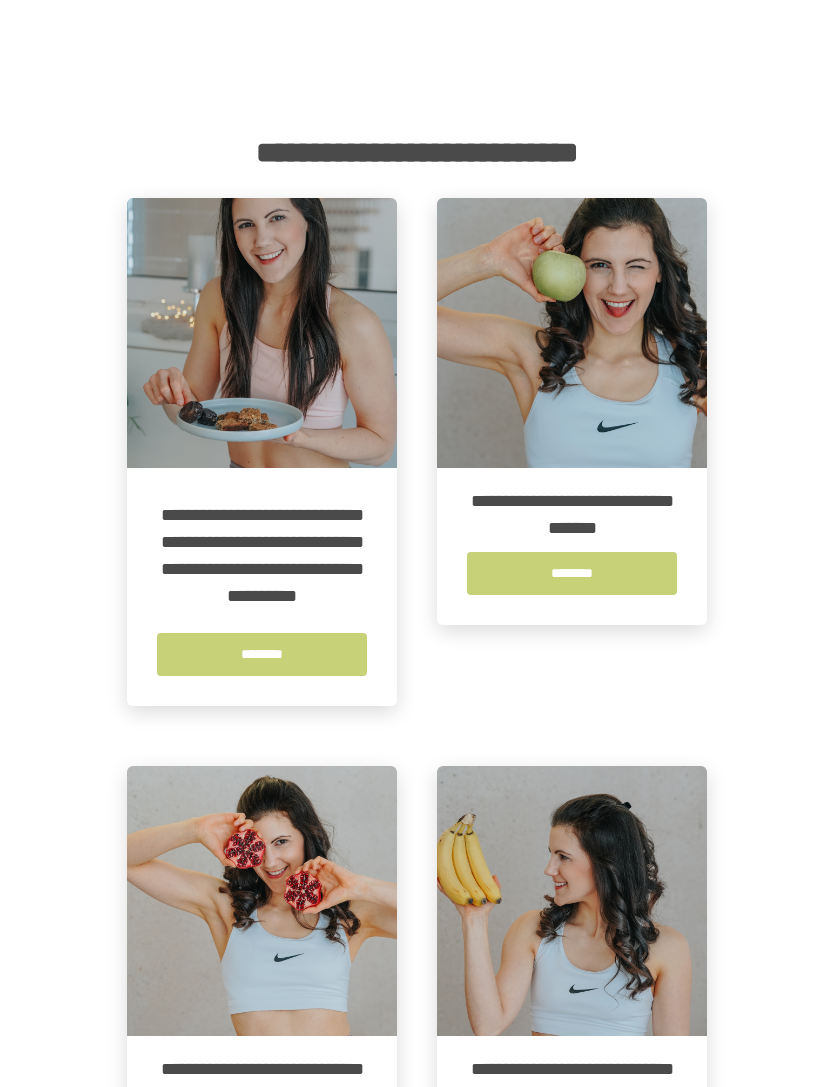 scroll, scrollTop: 0, scrollLeft: 0, axis: both 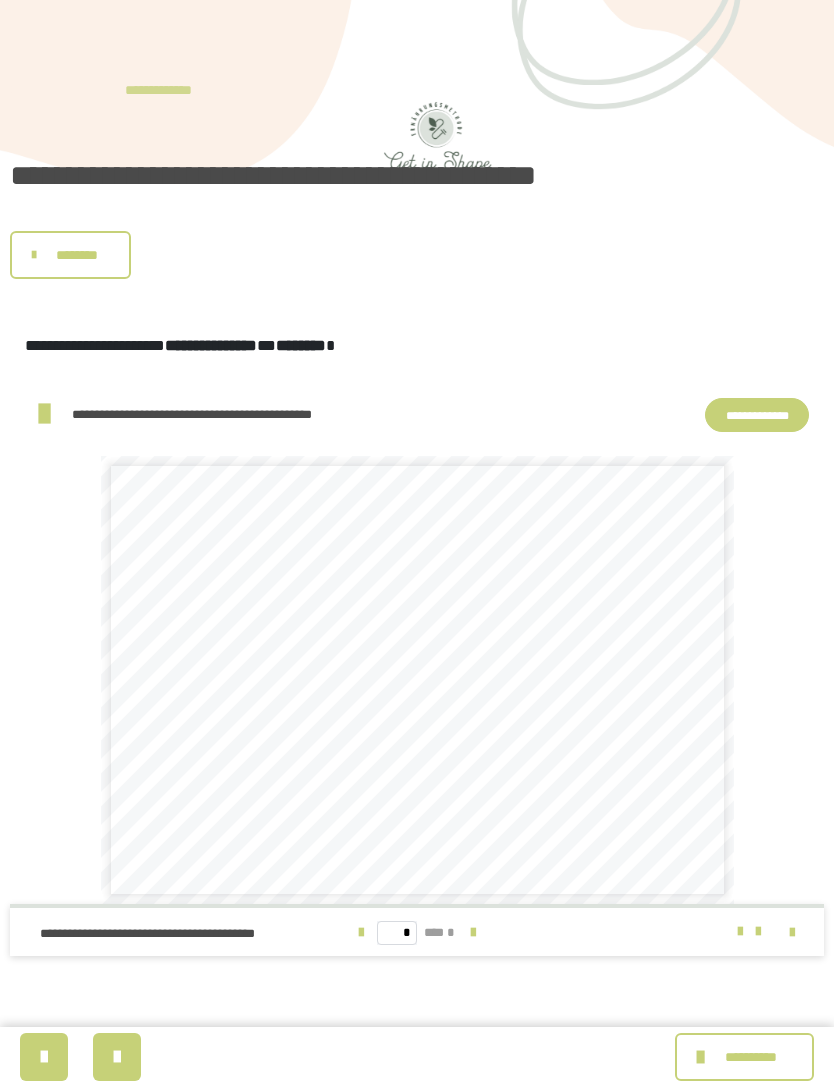 click on "**********" at bounding box center [168, 90] 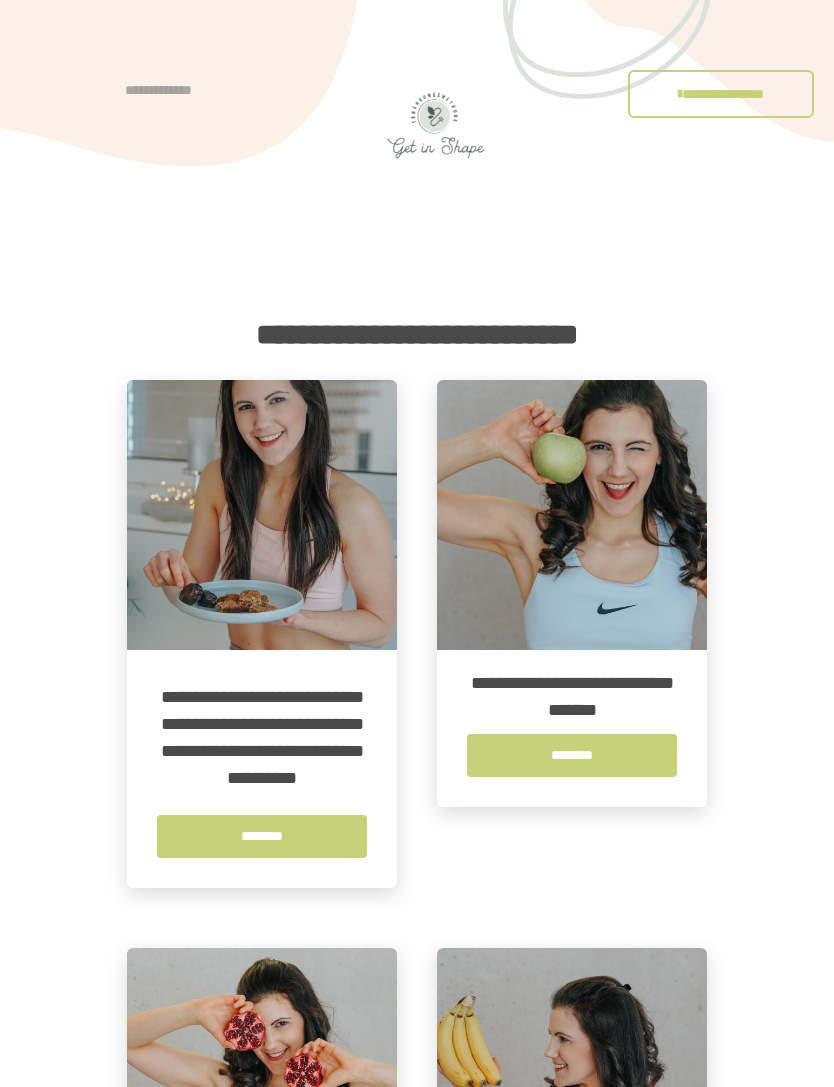 click on "**********" at bounding box center [417, 89] 